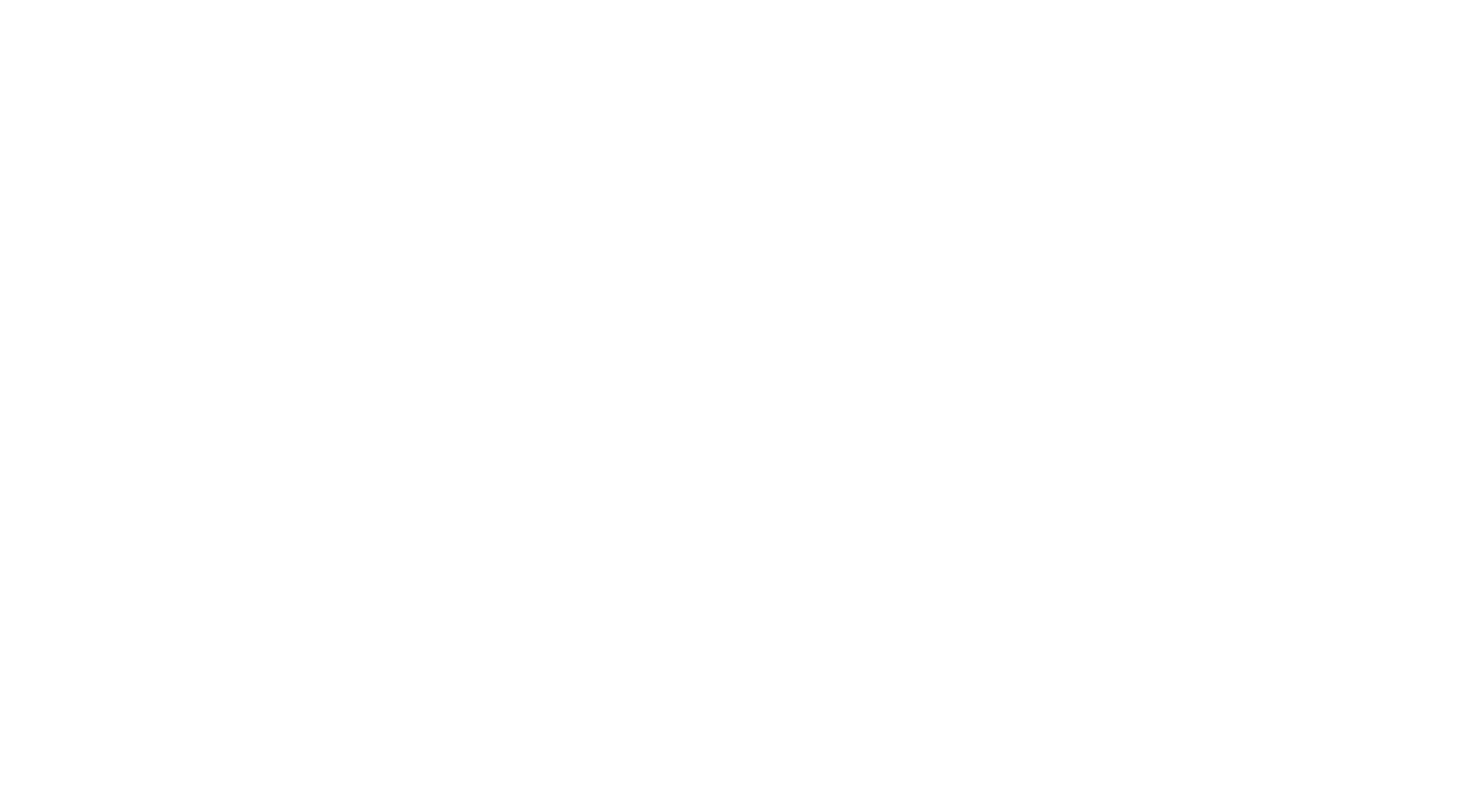scroll, scrollTop: 0, scrollLeft: 0, axis: both 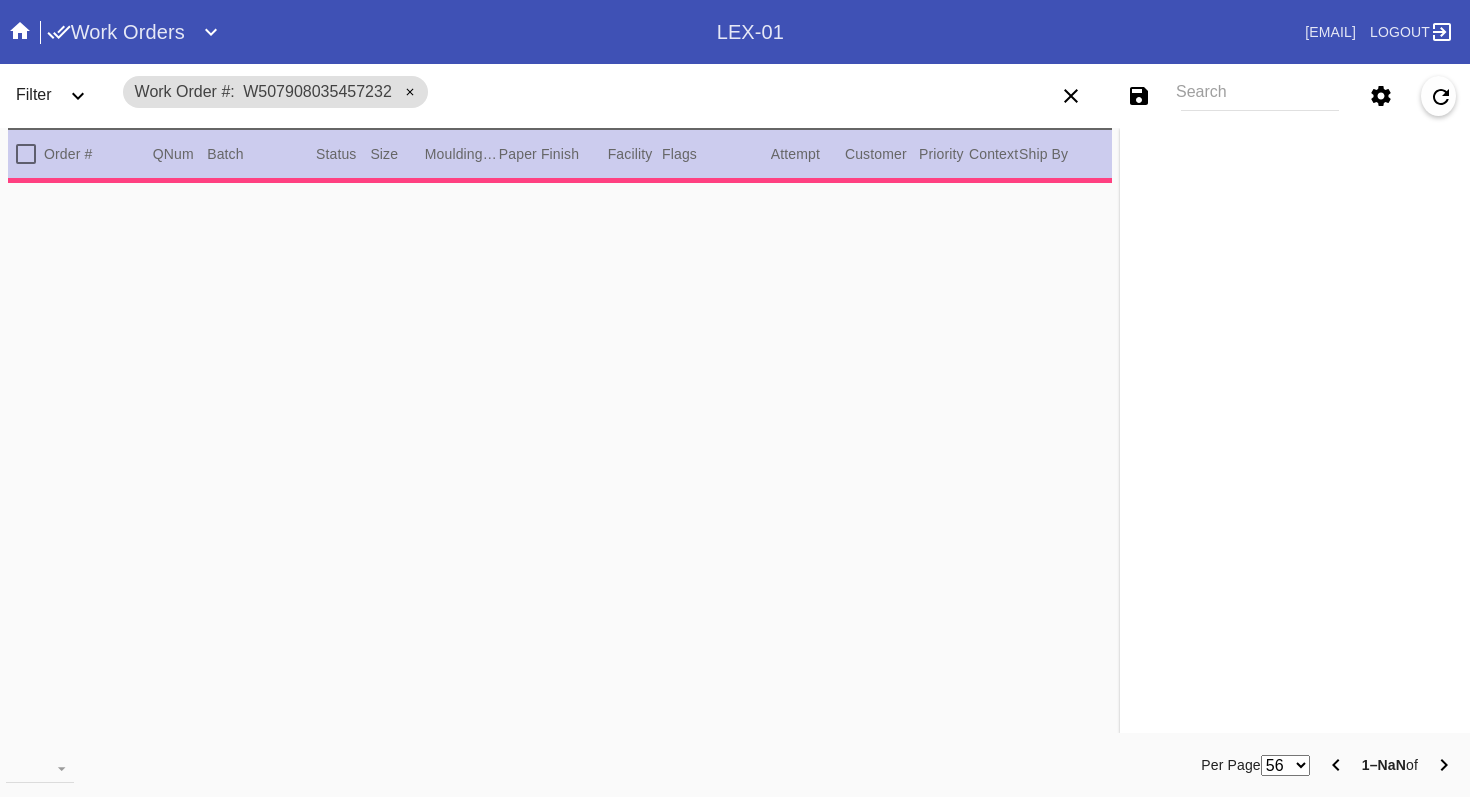 type on "1.5" 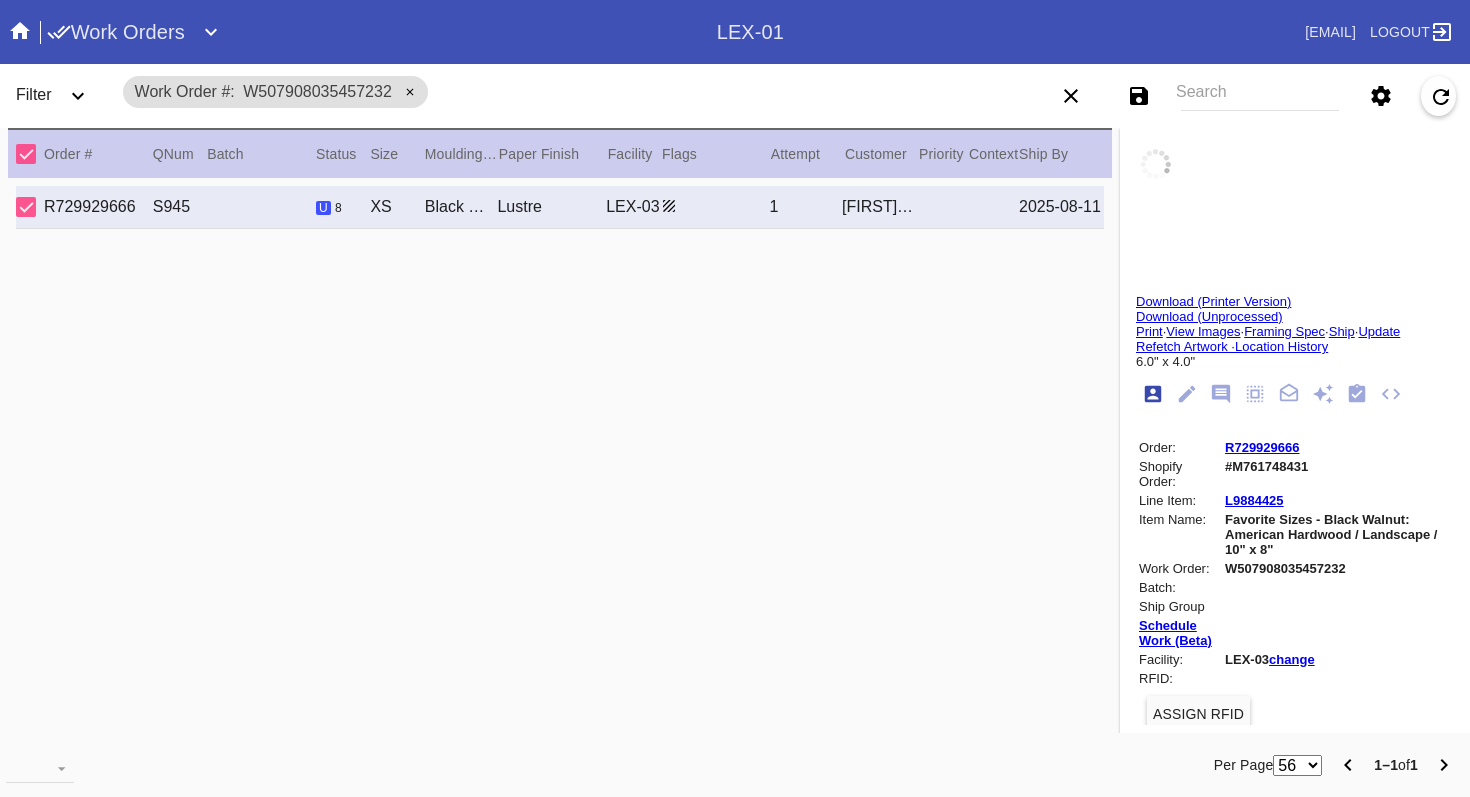 type on "CH [LAST] CGC TKI" 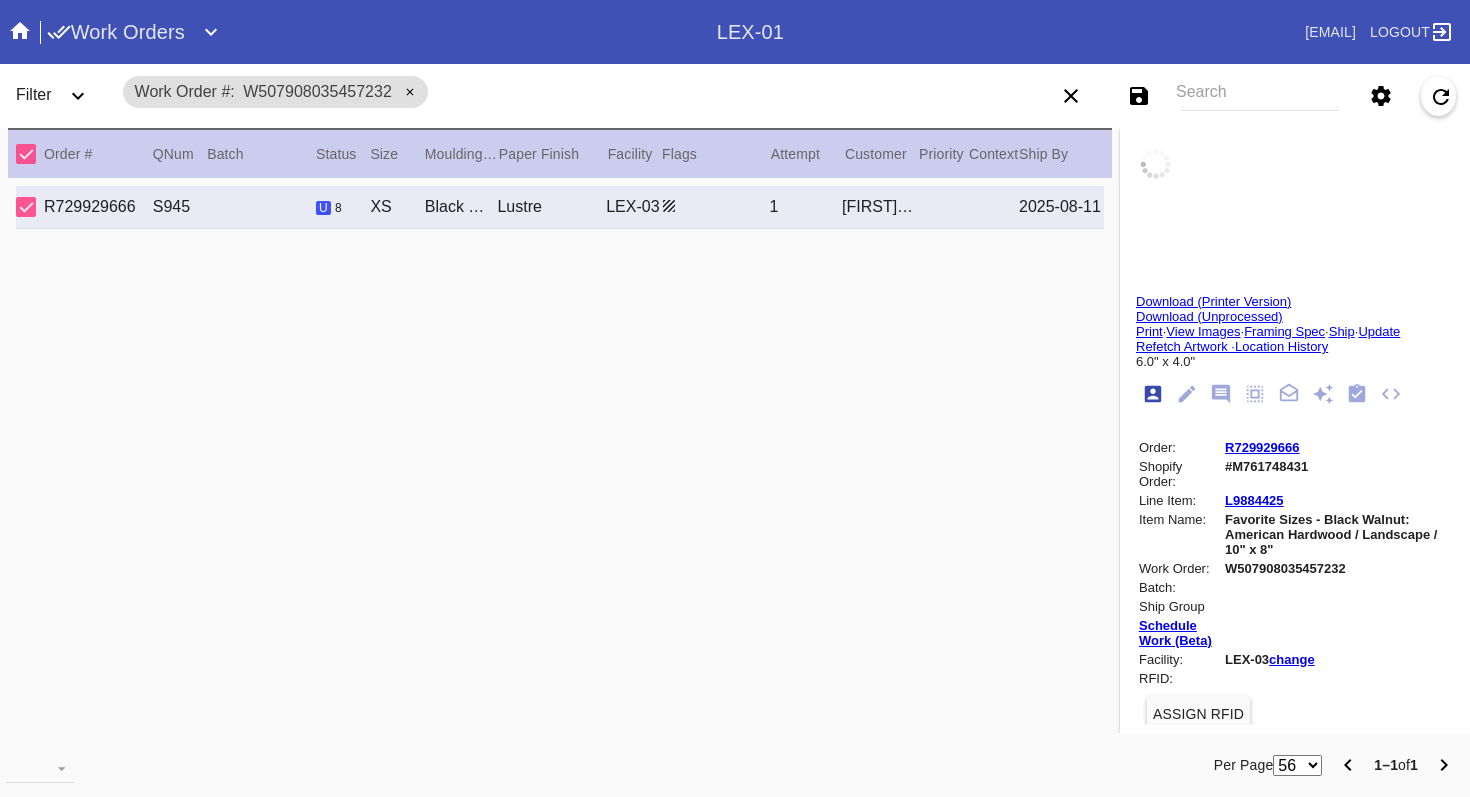 type on "[CITY], [STATE]" 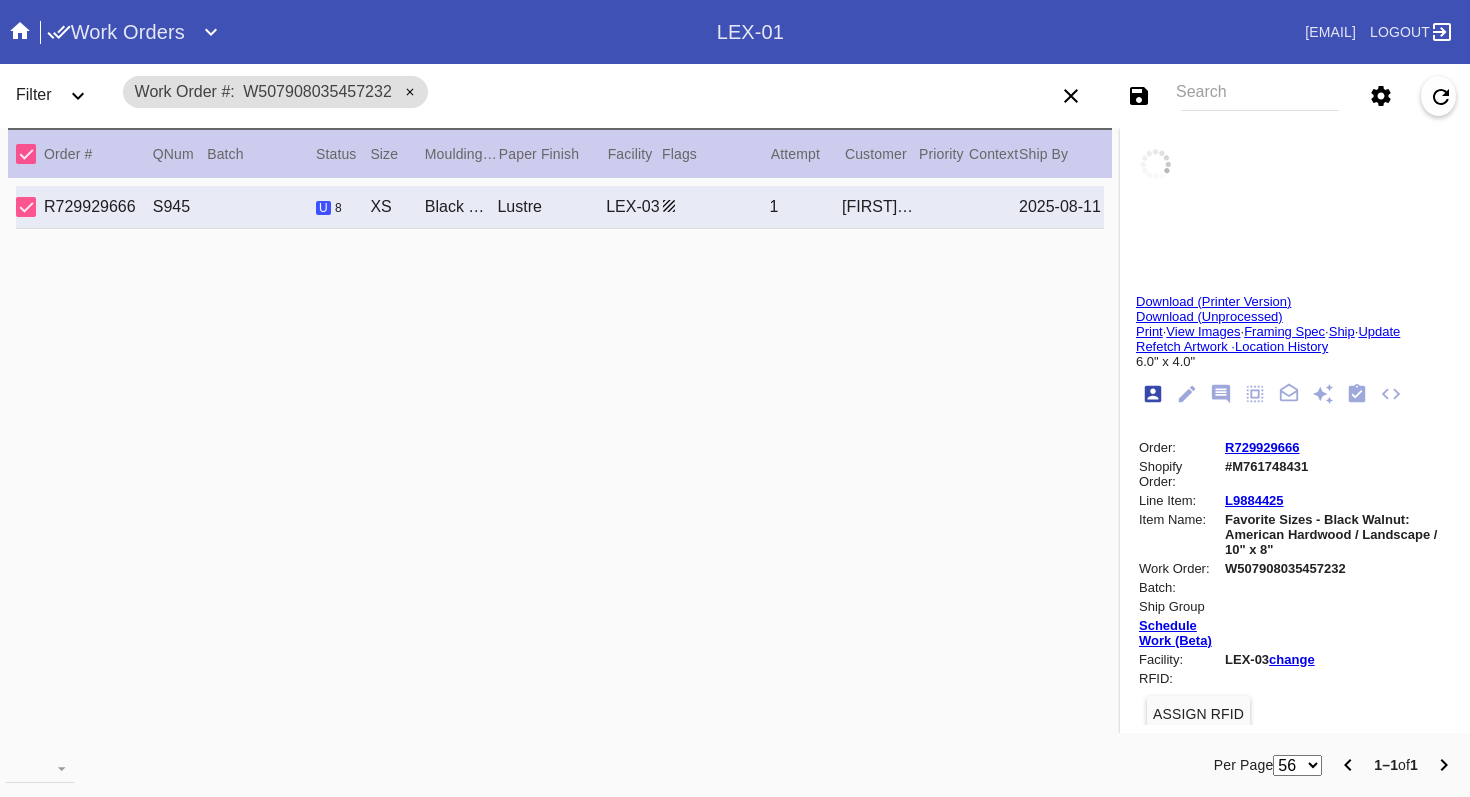 type on "[DATE]" 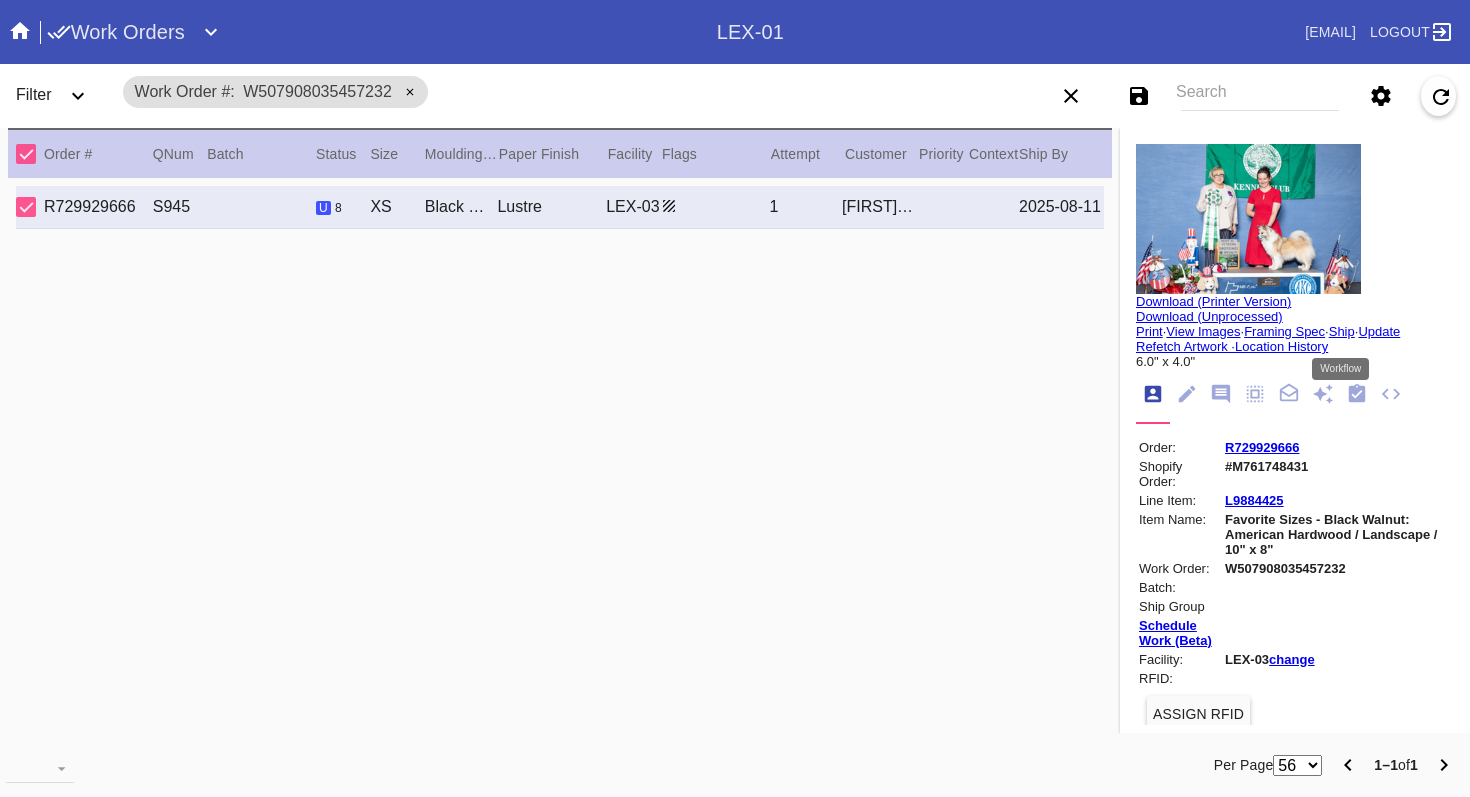 click 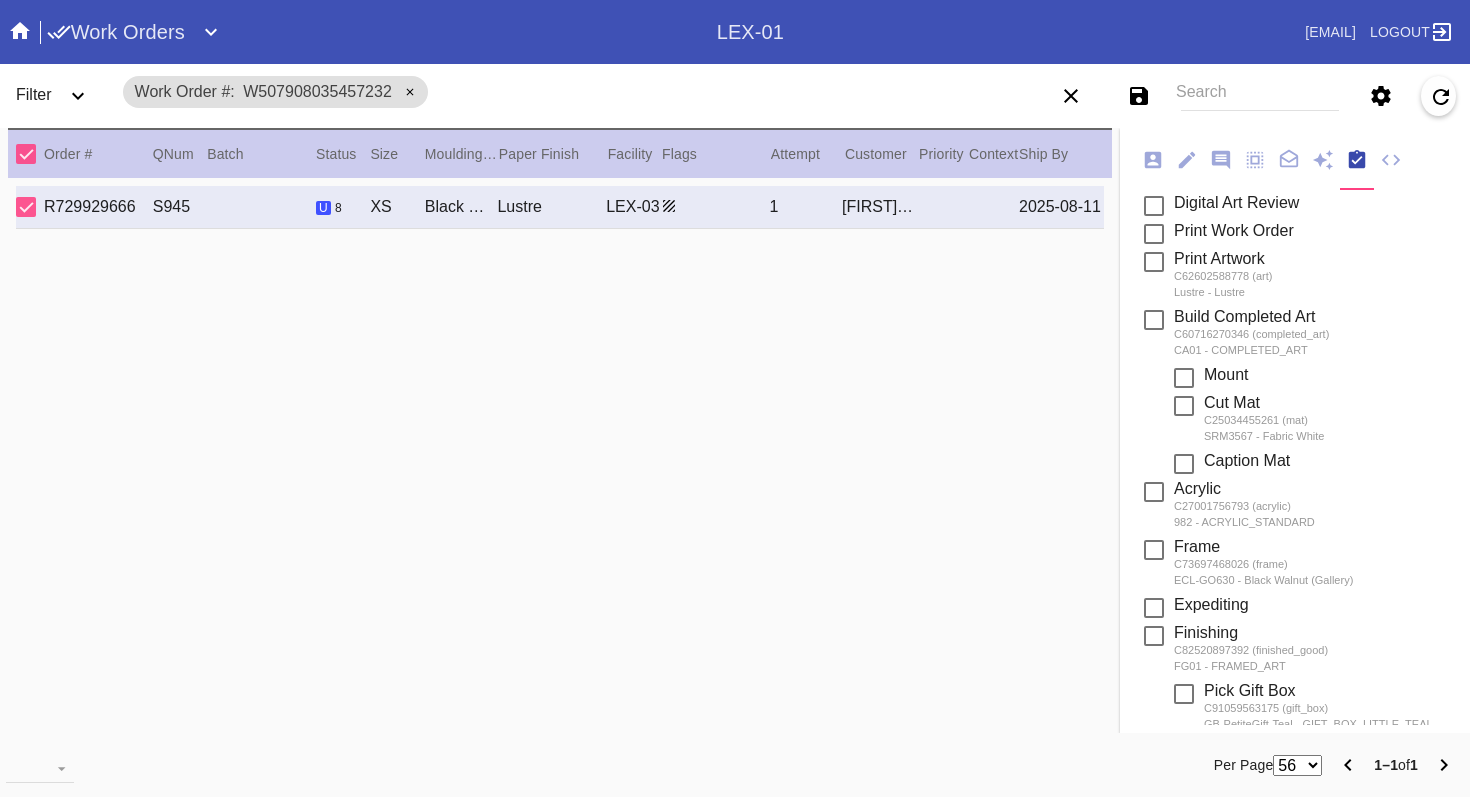 scroll, scrollTop: 400, scrollLeft: 0, axis: vertical 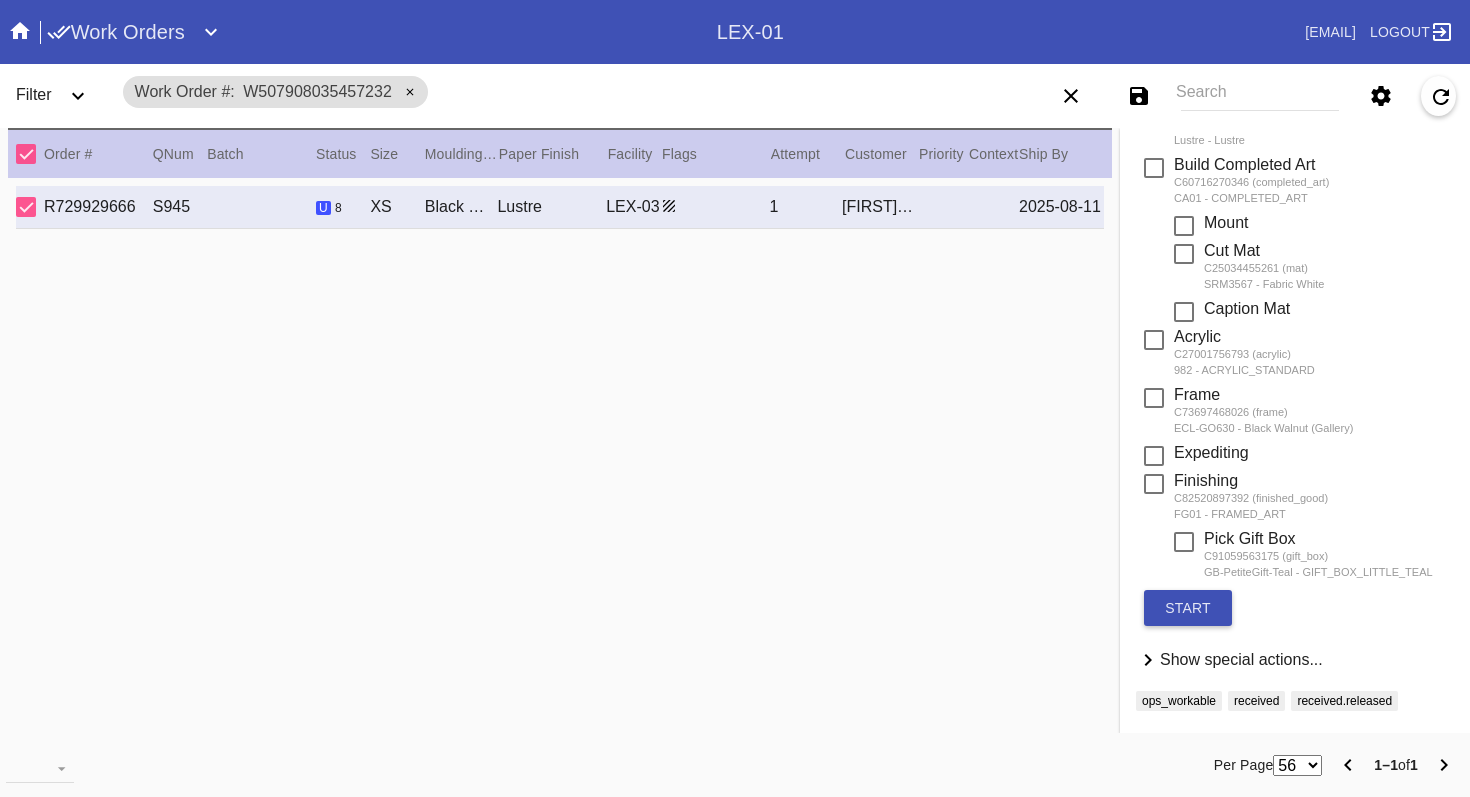click on "Show special actions..." at bounding box center [1241, 659] 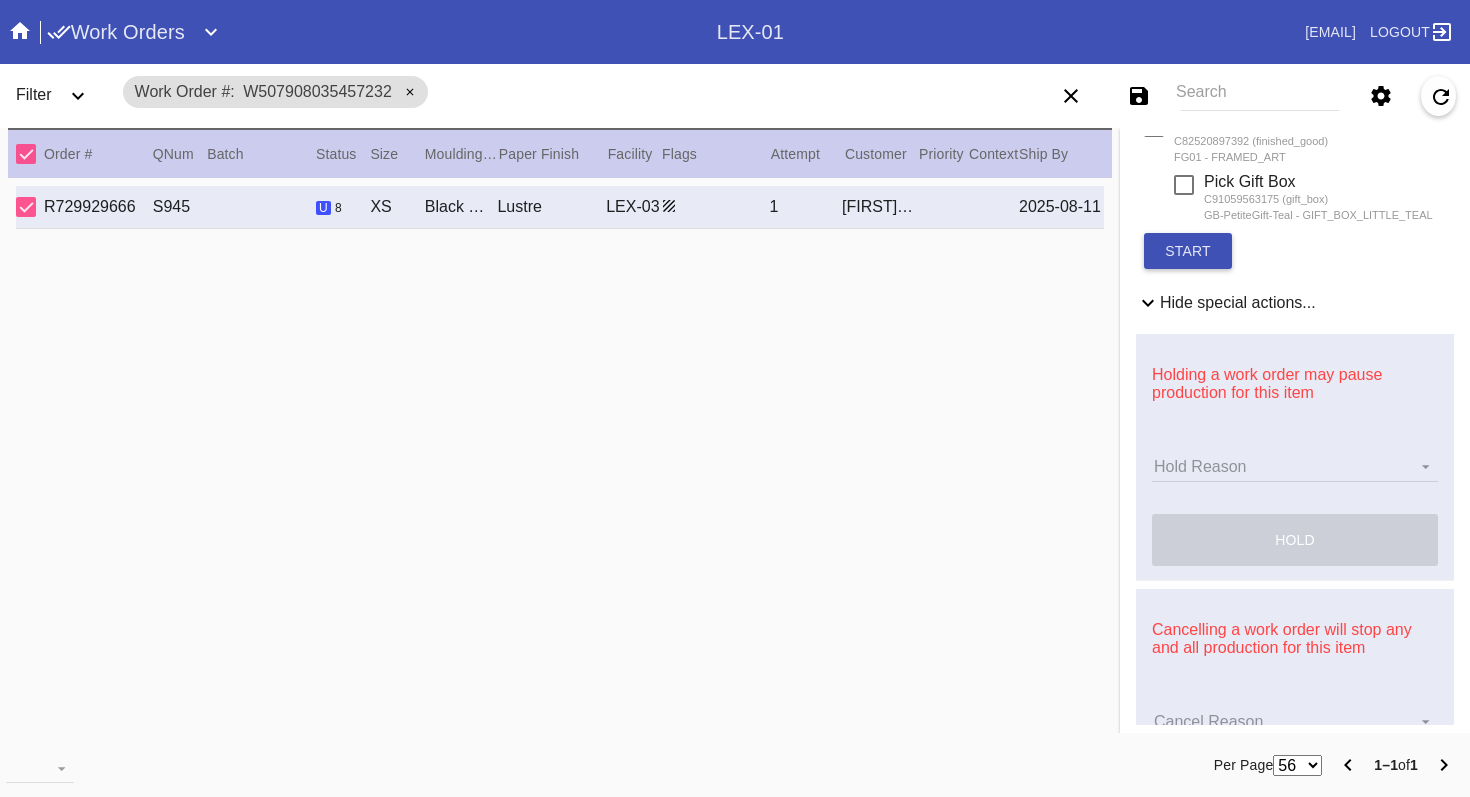 scroll, scrollTop: 746, scrollLeft: 0, axis: vertical 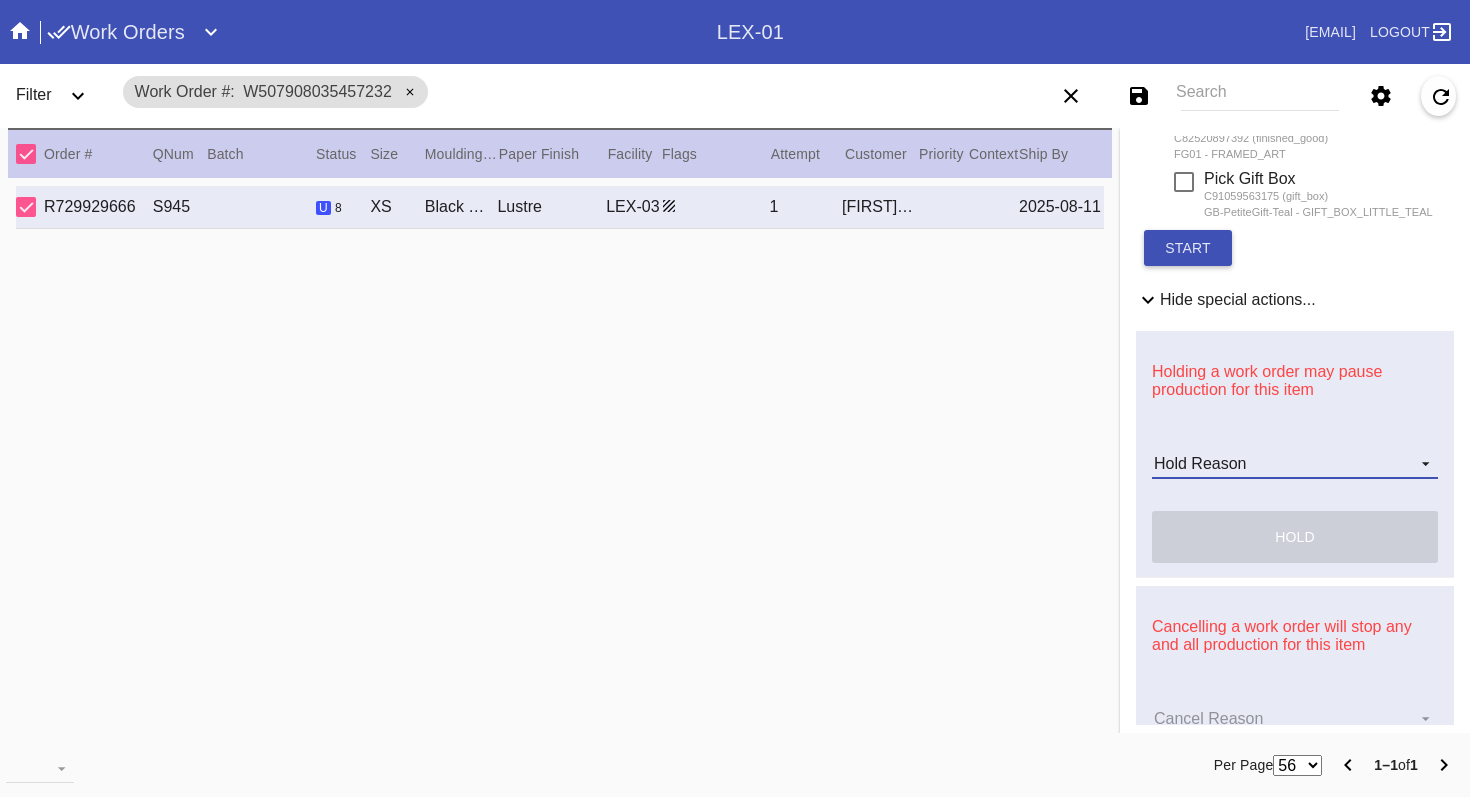 click on "Hold Reason Artcare Artwork Review CA Proactive Outreach CX Artwork Review CX Asset Protection Review Embedded Mat Plaque F4B Order Update FB Internal Sample Facility Out of Stock HPO Not Received Ops Question Submitted Order Change Request Out of Stock Pull for Production Replacement Ordered Retail NSOGW Search and Rescue Update Work Order" at bounding box center (1295, 464) 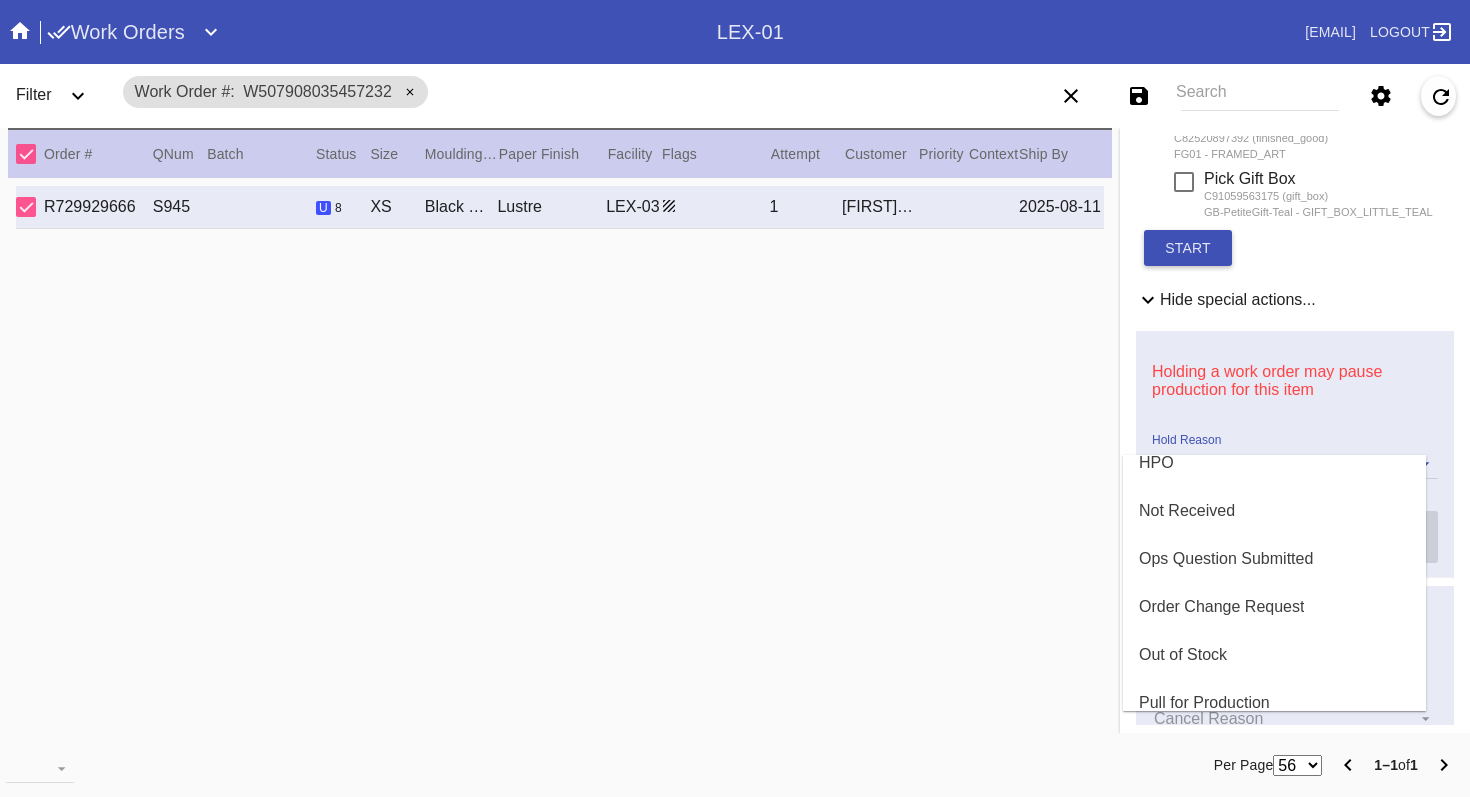 scroll, scrollTop: 409, scrollLeft: 0, axis: vertical 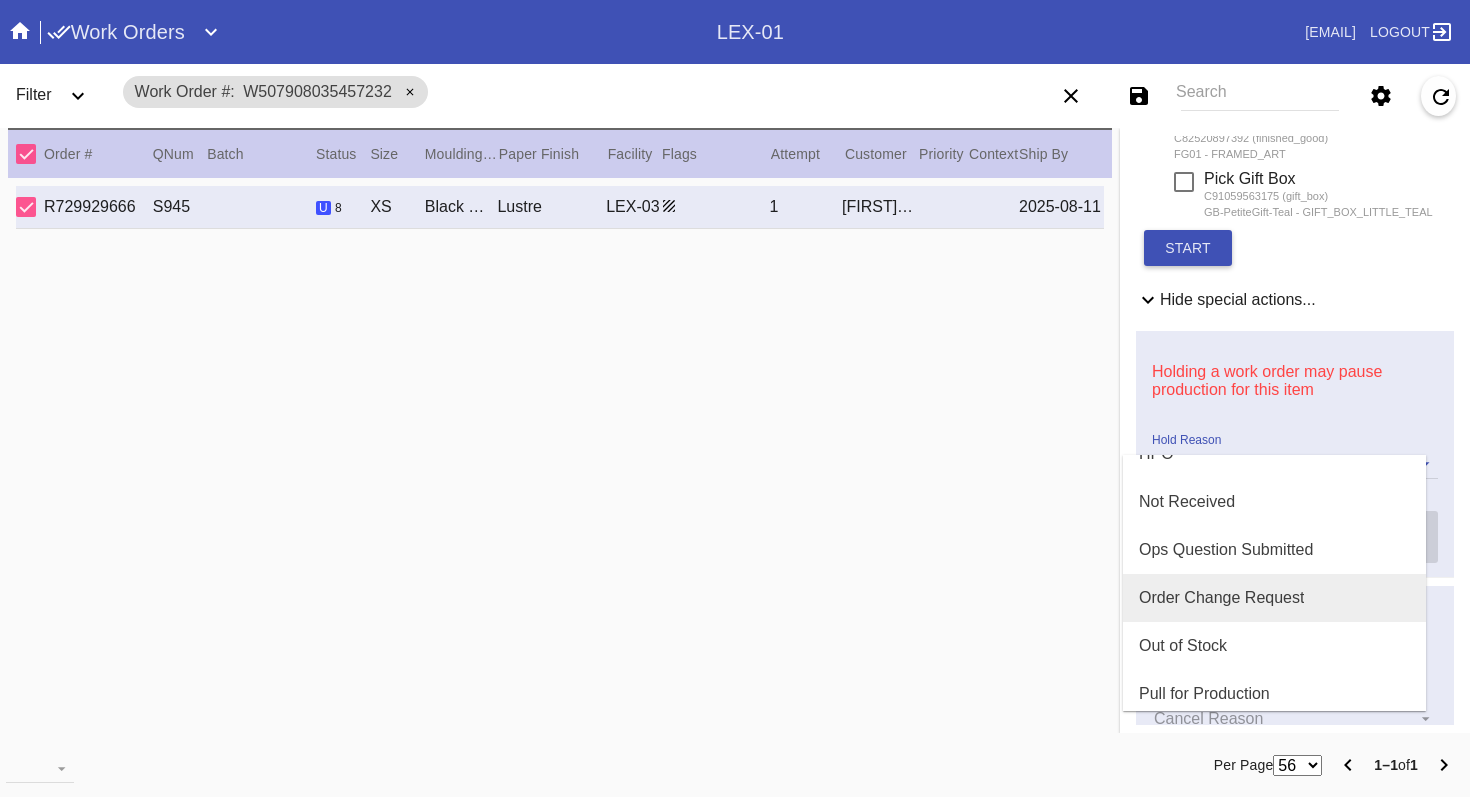 click on "Order Change Request" at bounding box center [1221, 598] 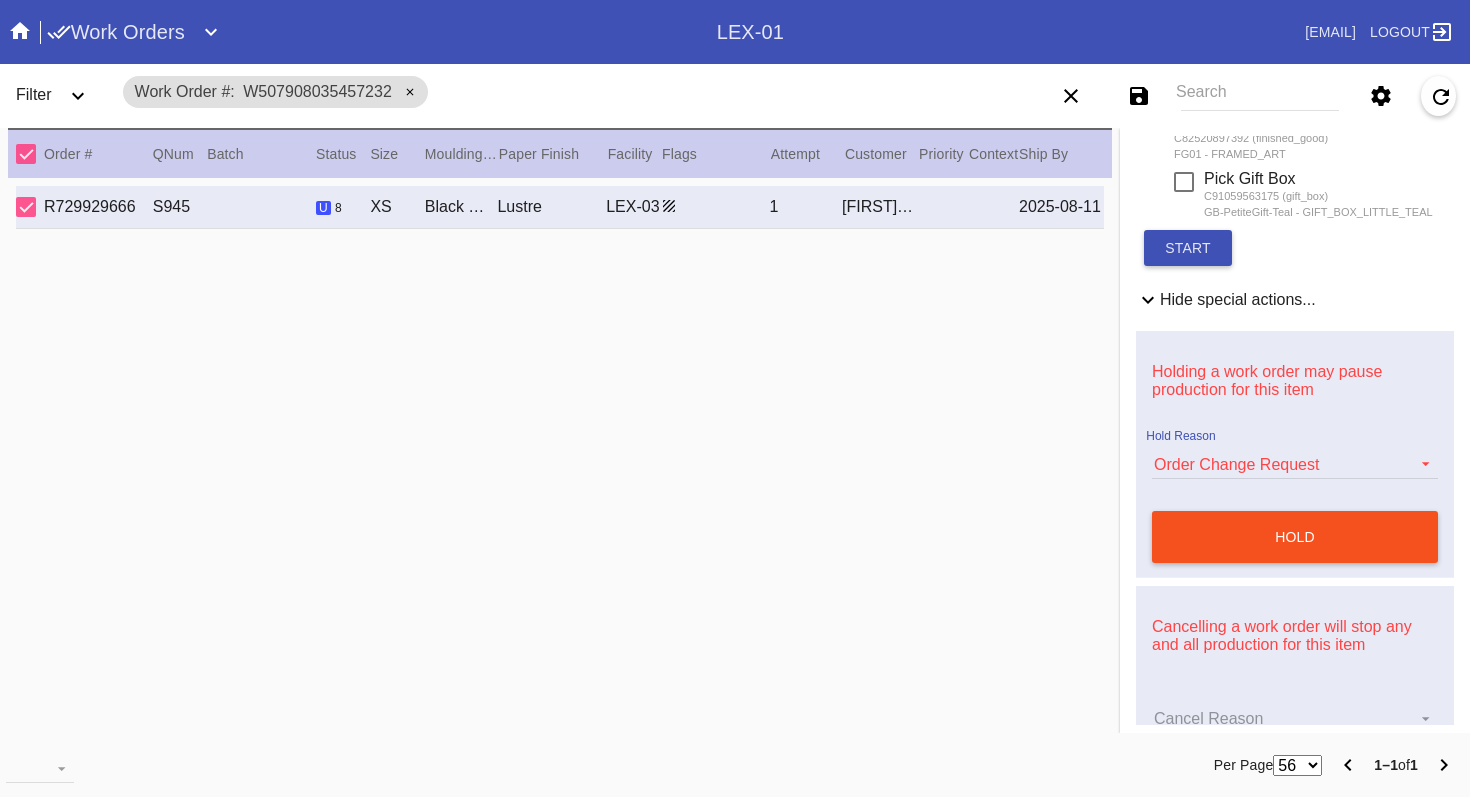 click on "hold" at bounding box center [1295, 537] 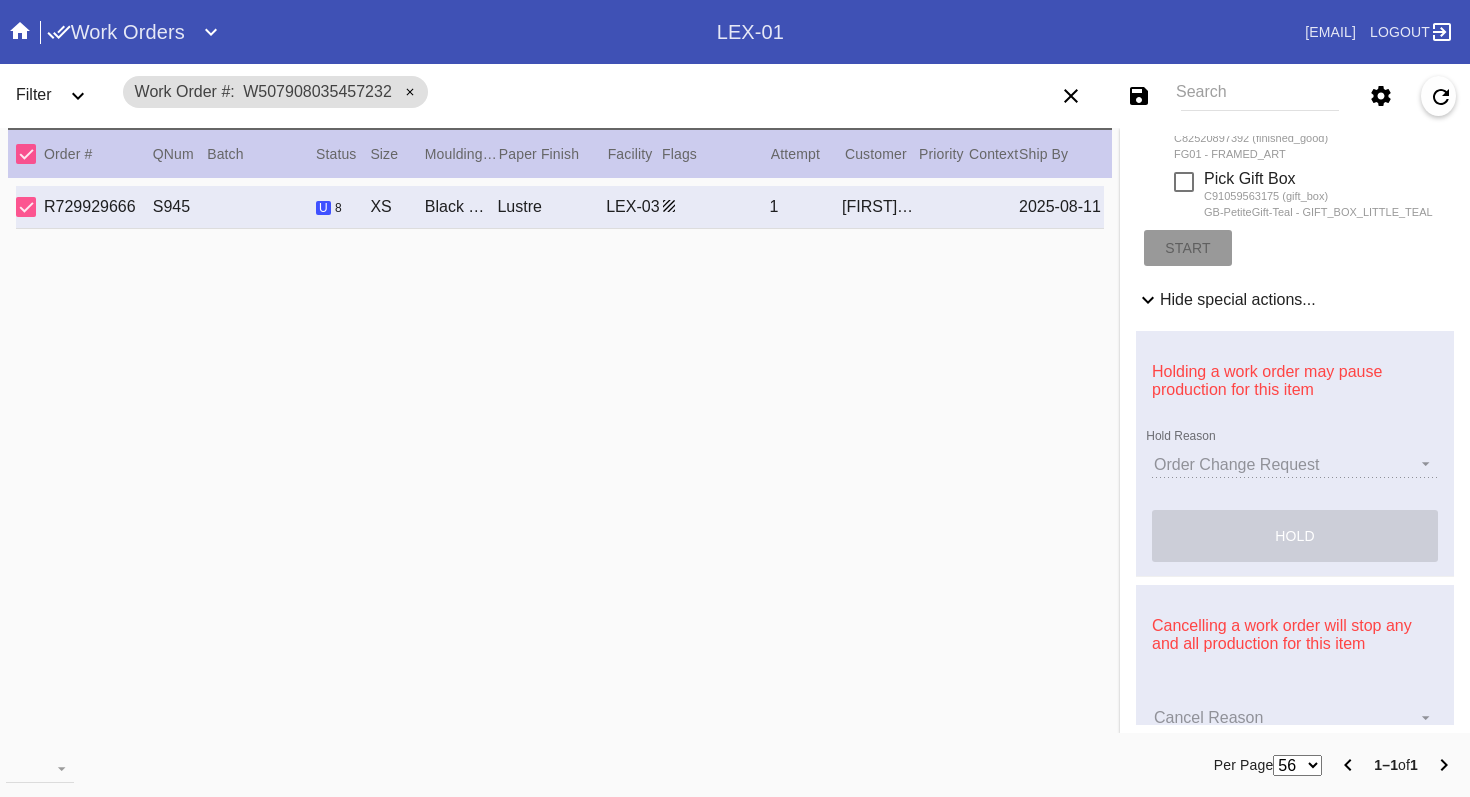 type 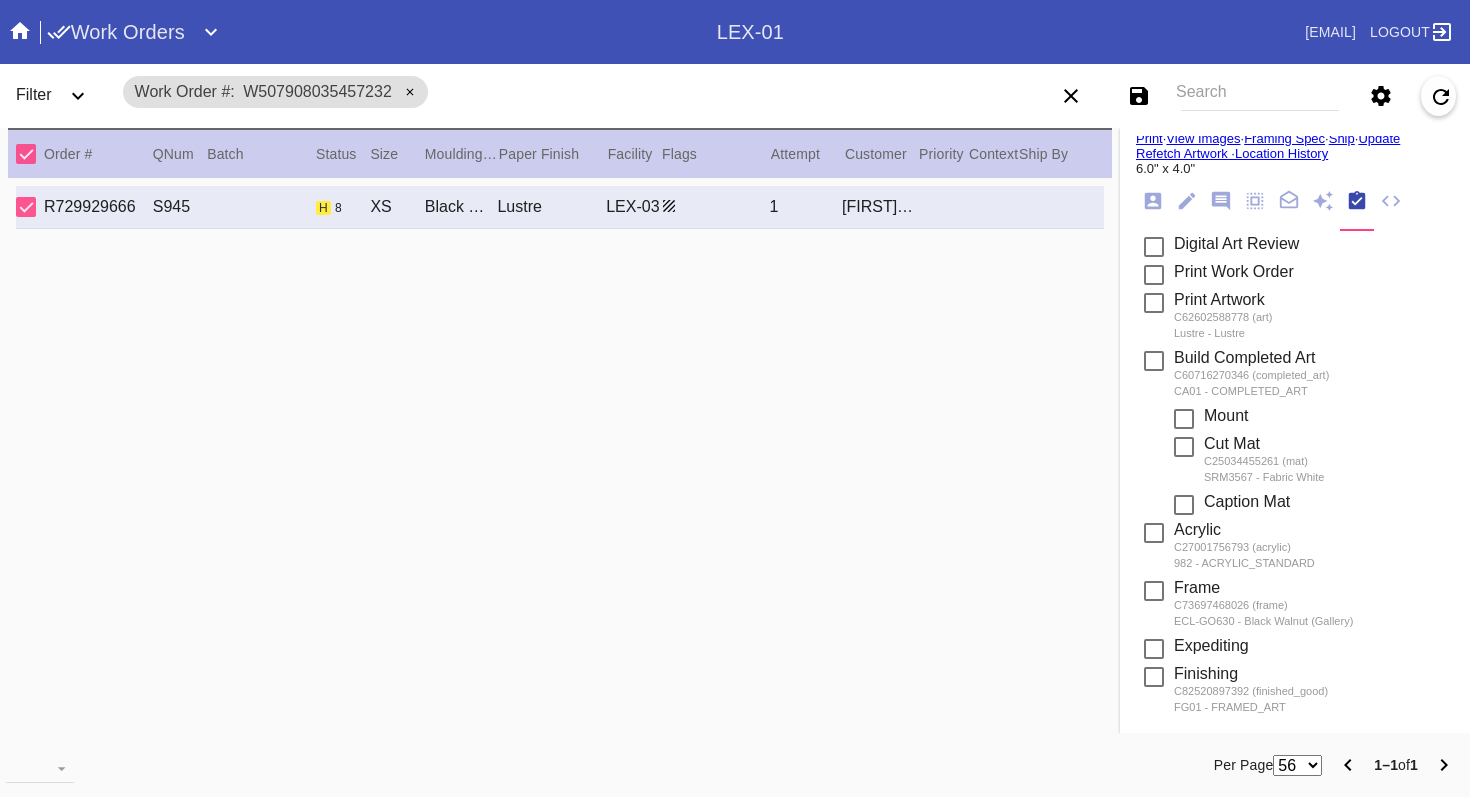 scroll, scrollTop: 151, scrollLeft: 0, axis: vertical 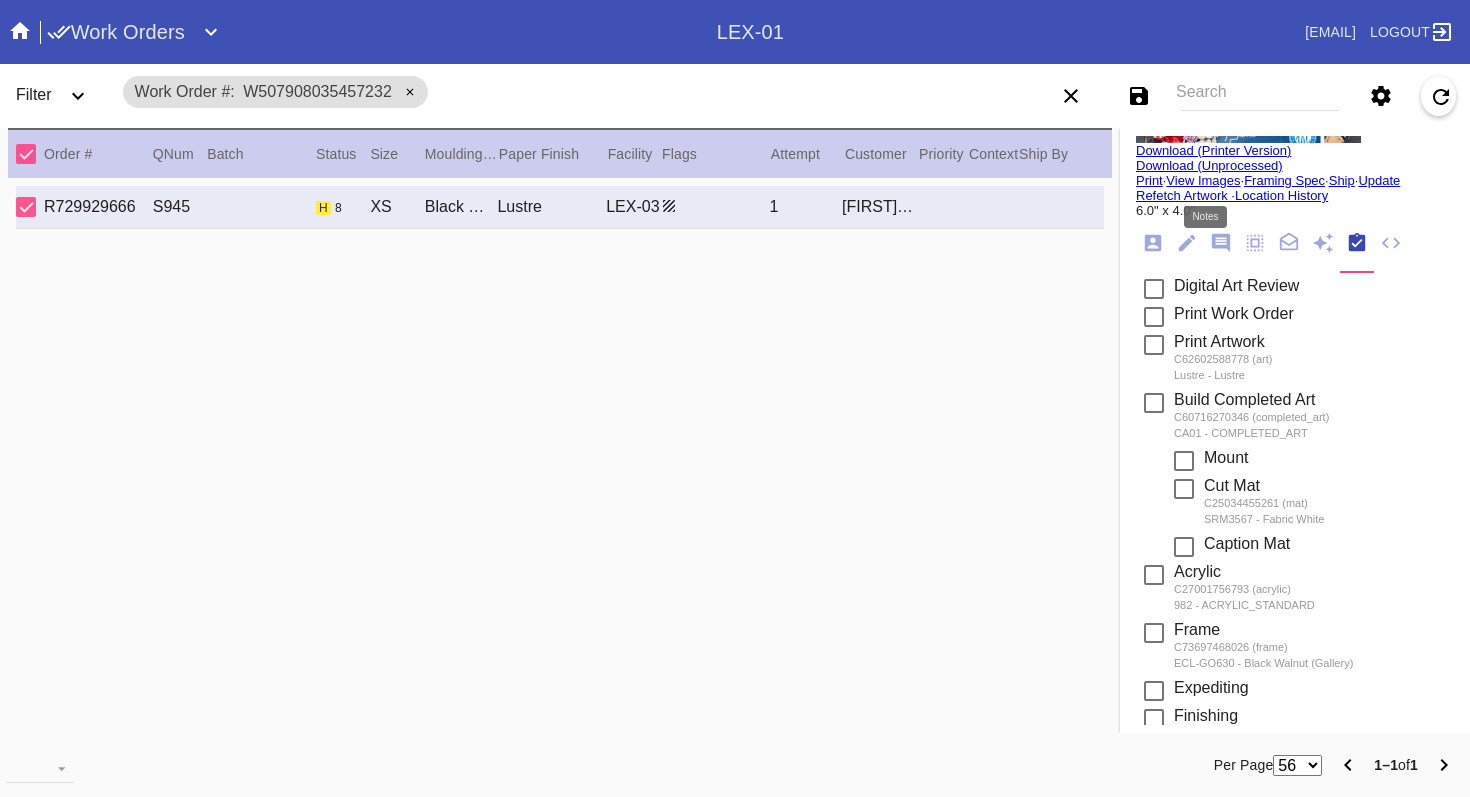 click 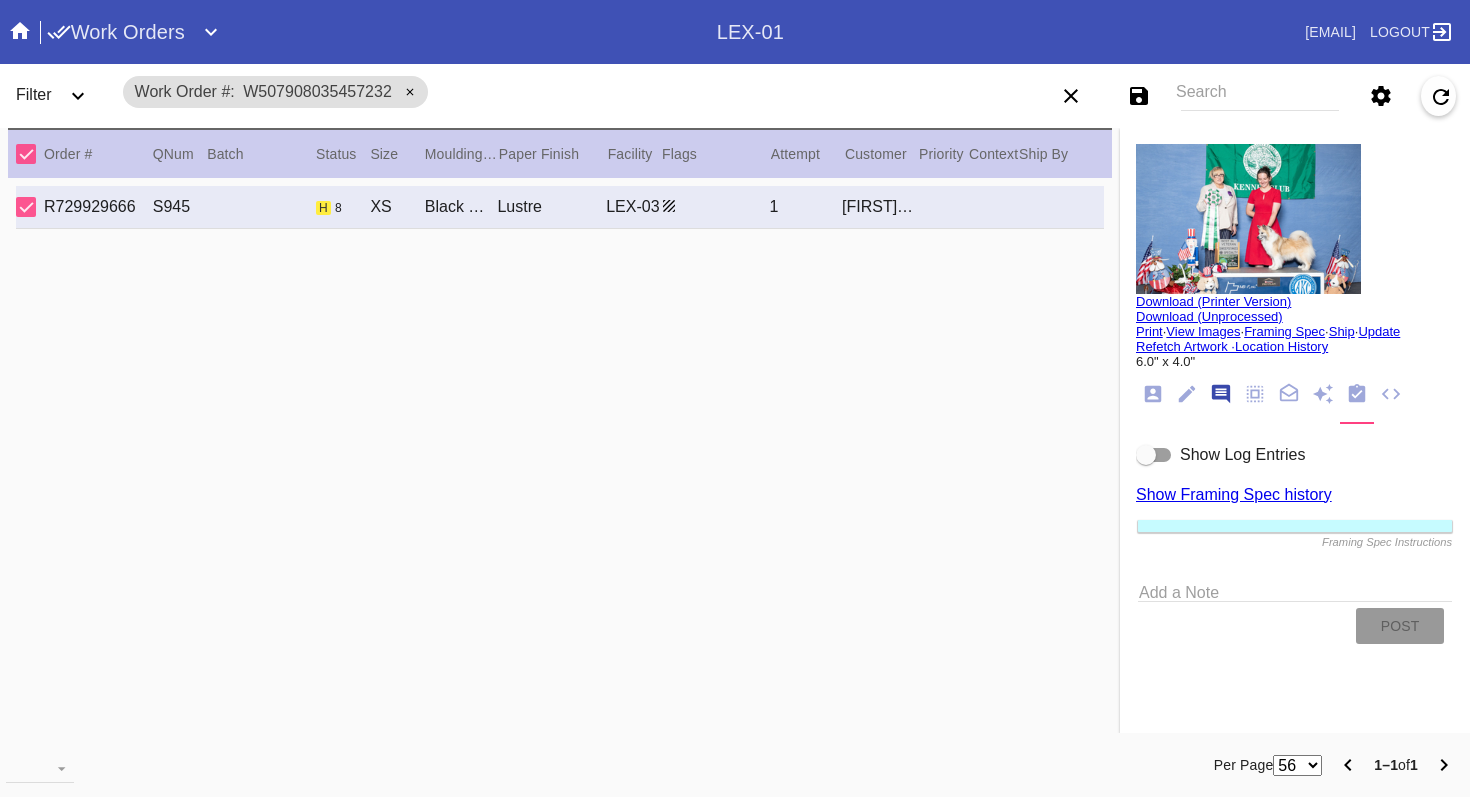 scroll, scrollTop: 123, scrollLeft: 0, axis: vertical 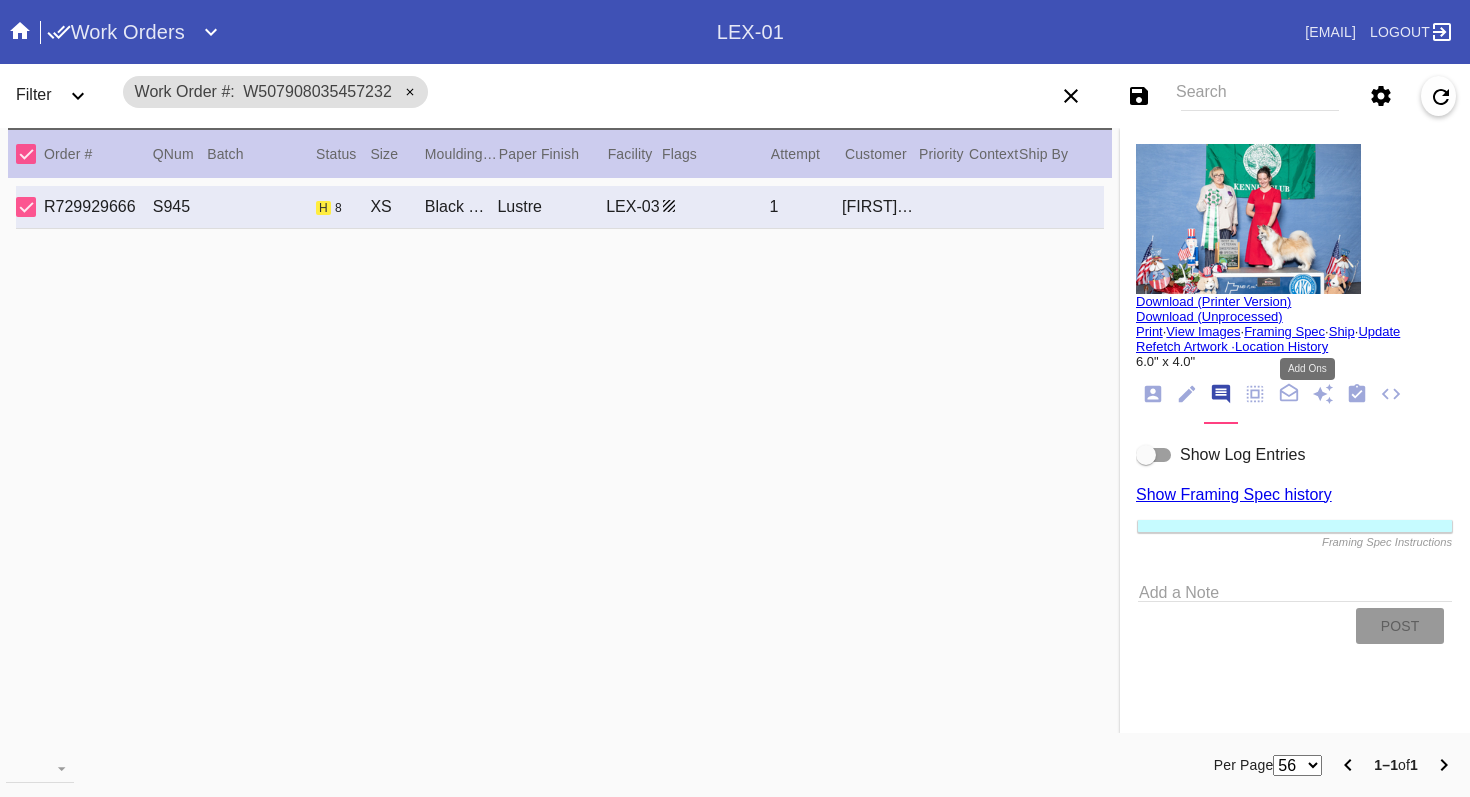 click 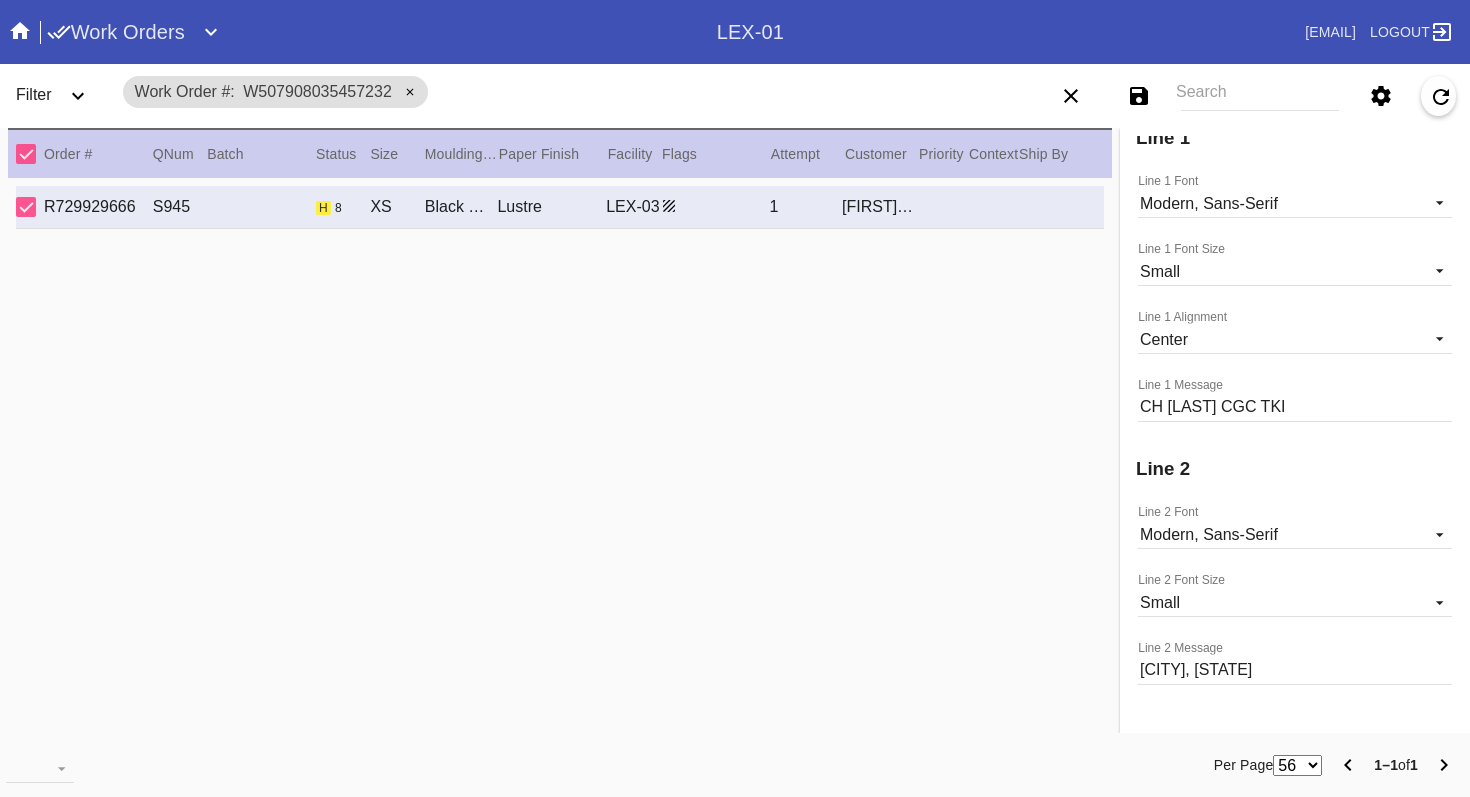 scroll, scrollTop: 1133, scrollLeft: 0, axis: vertical 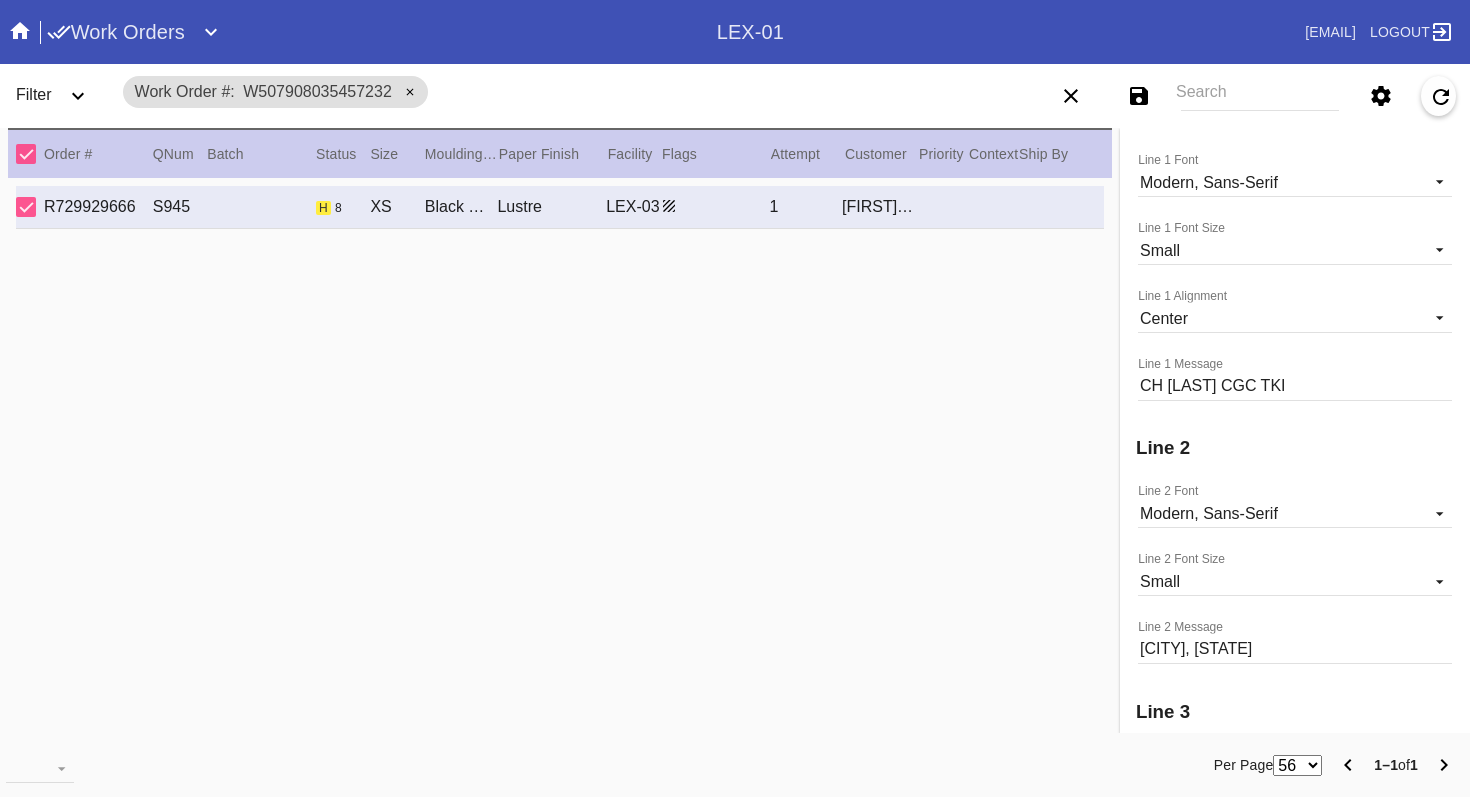 click on "CH [LAST] CGC TKI" at bounding box center (1295, 386) 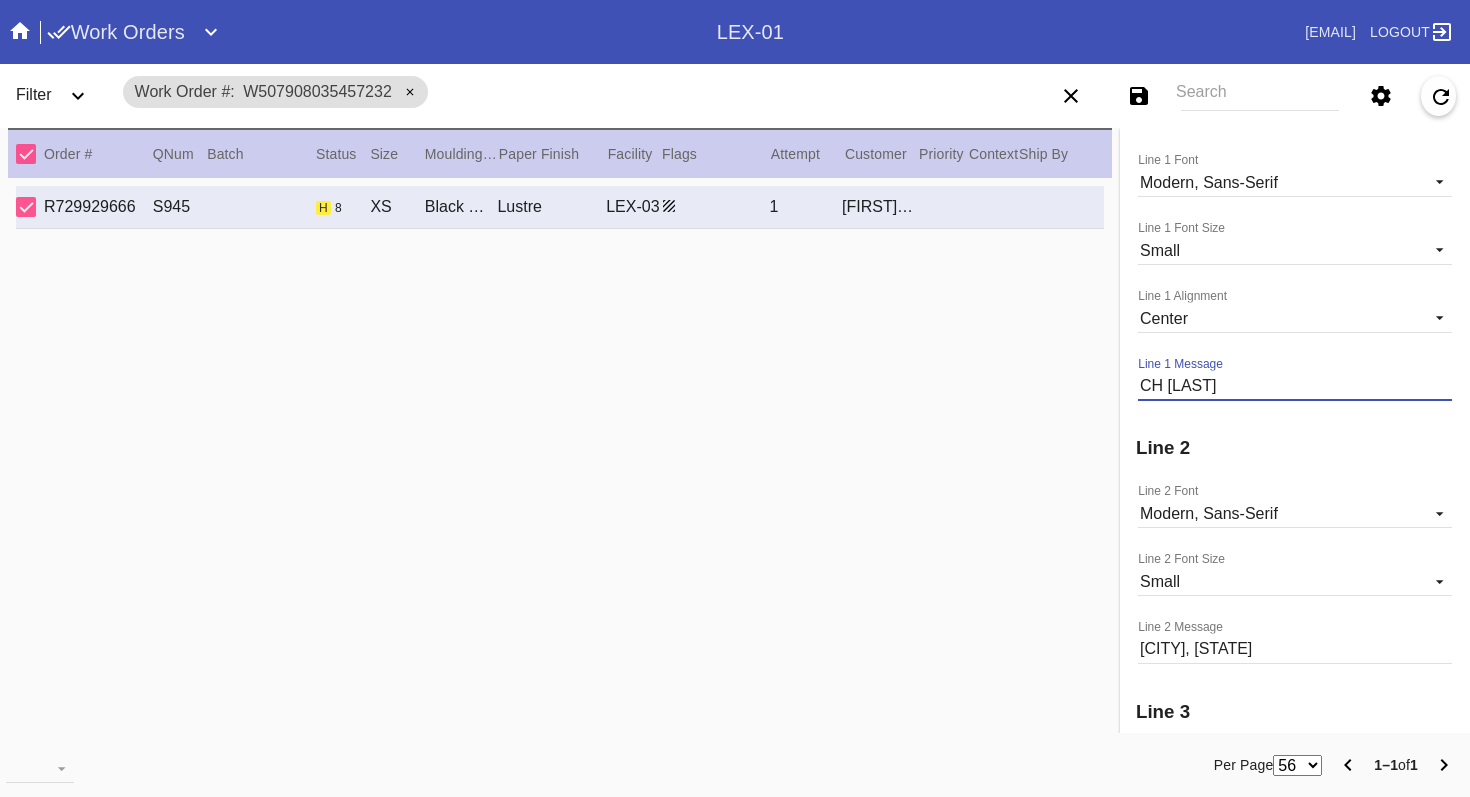 scroll, scrollTop: 0, scrollLeft: 0, axis: both 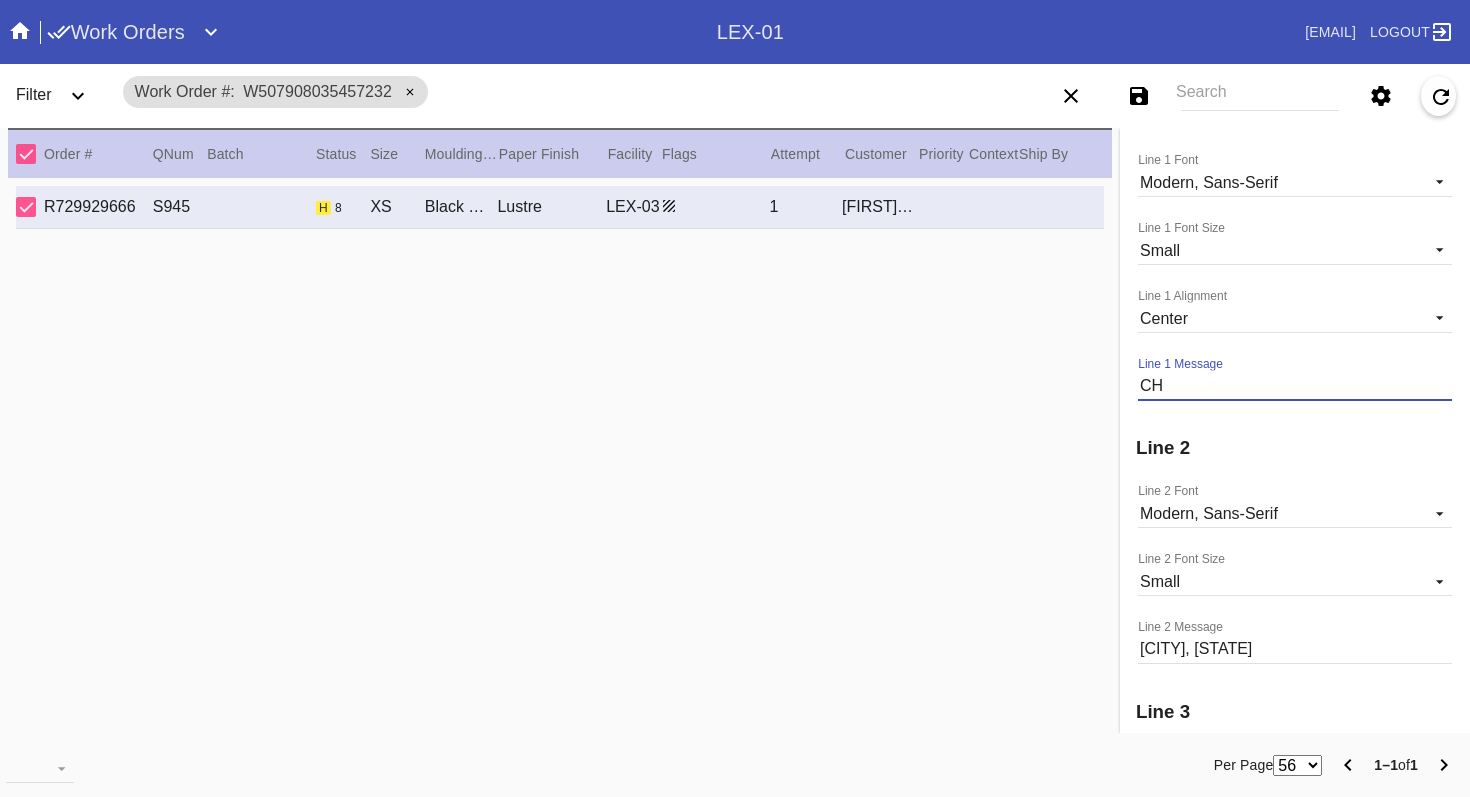 type on "C" 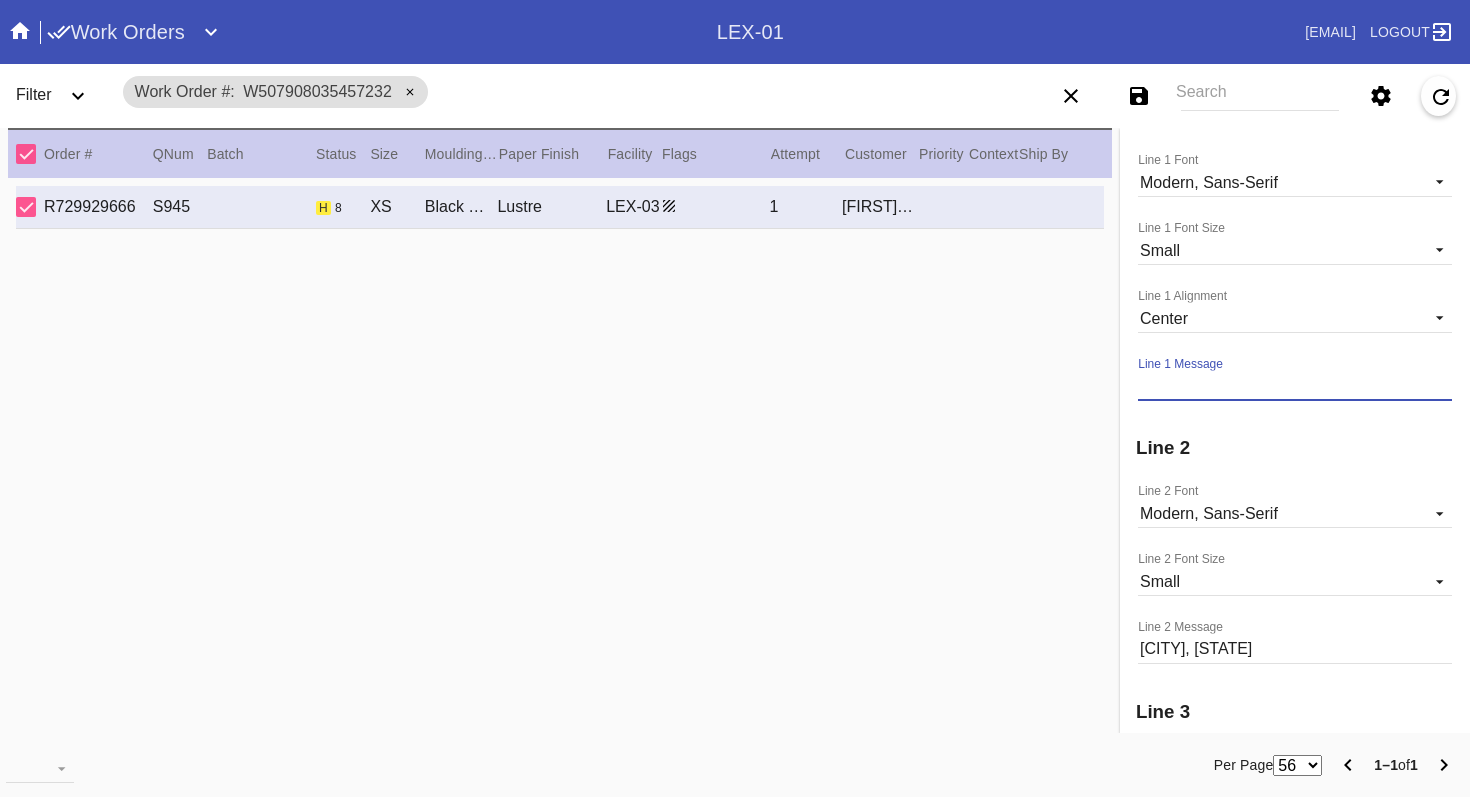 paste on "GCH [LAST] CGC TKI" 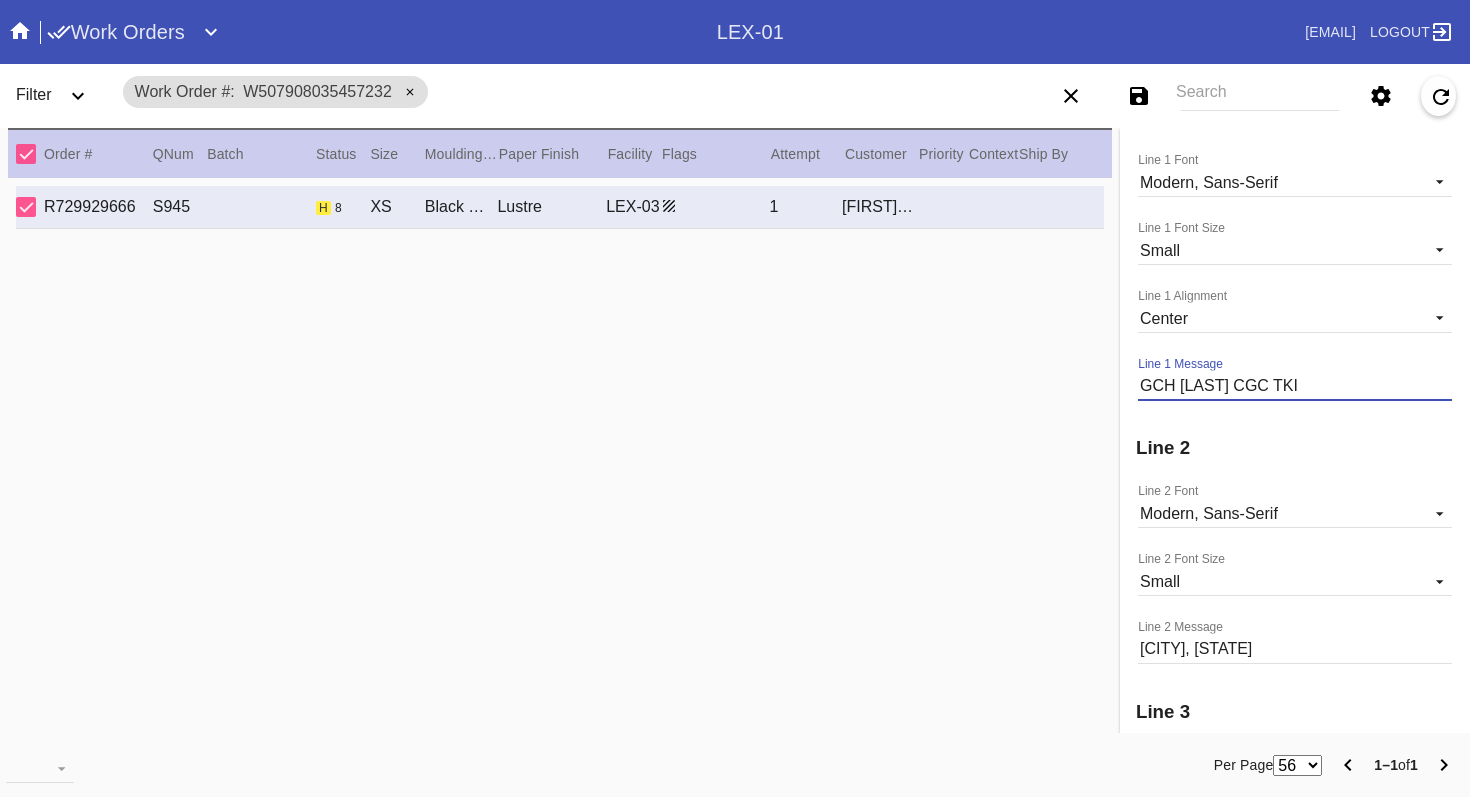 scroll, scrollTop: 0, scrollLeft: 0, axis: both 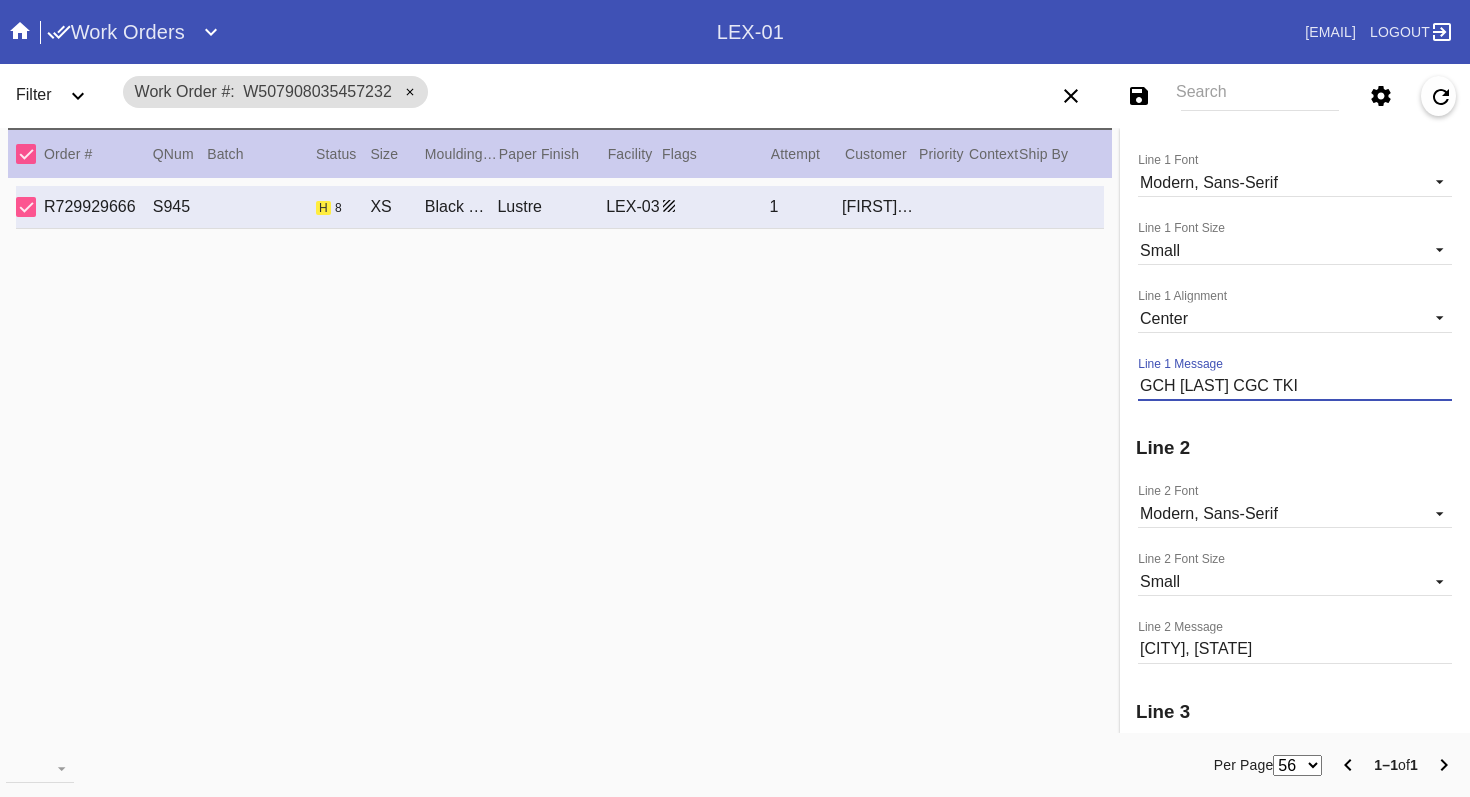 type on "GCH [LAST] CGC TKI" 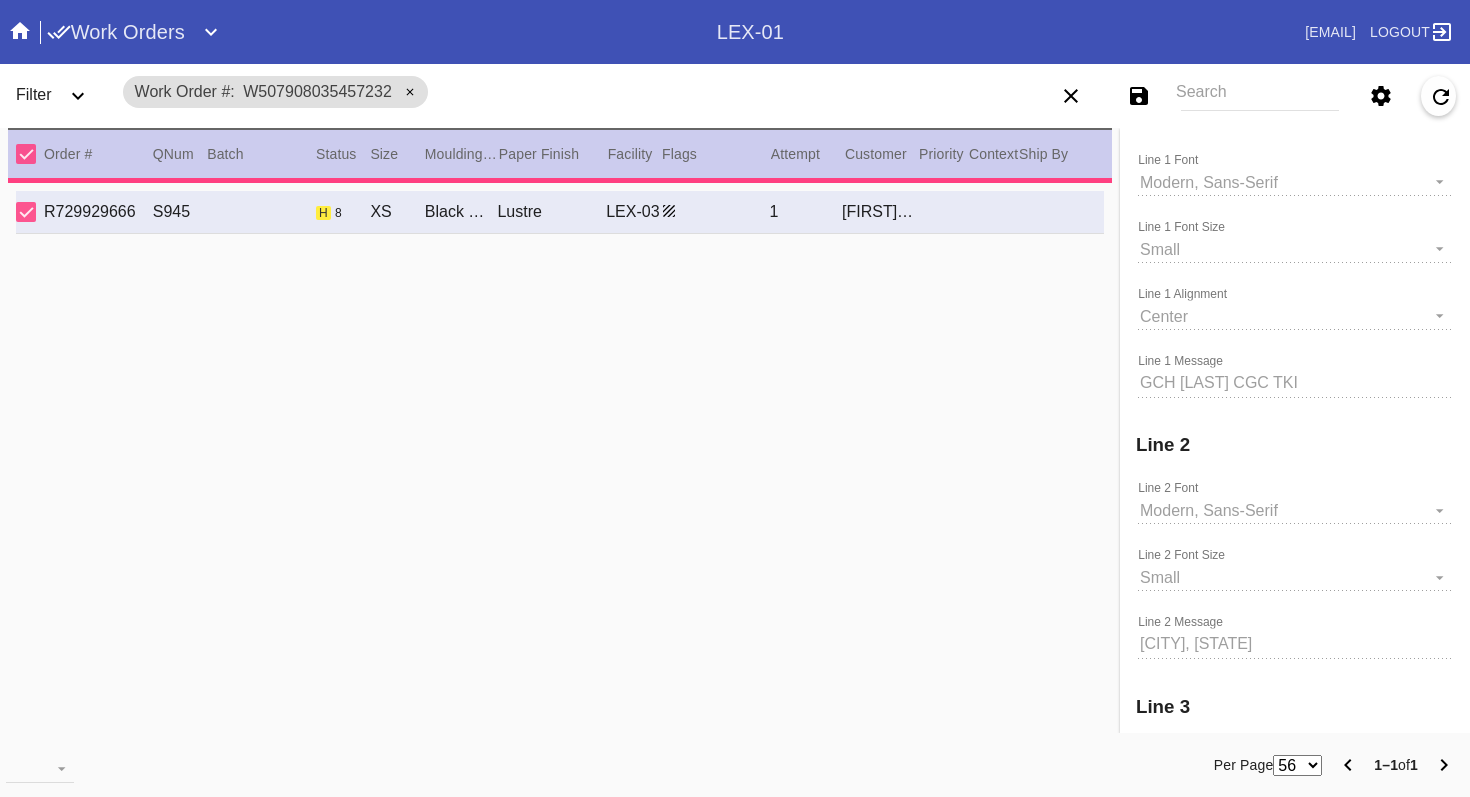 type 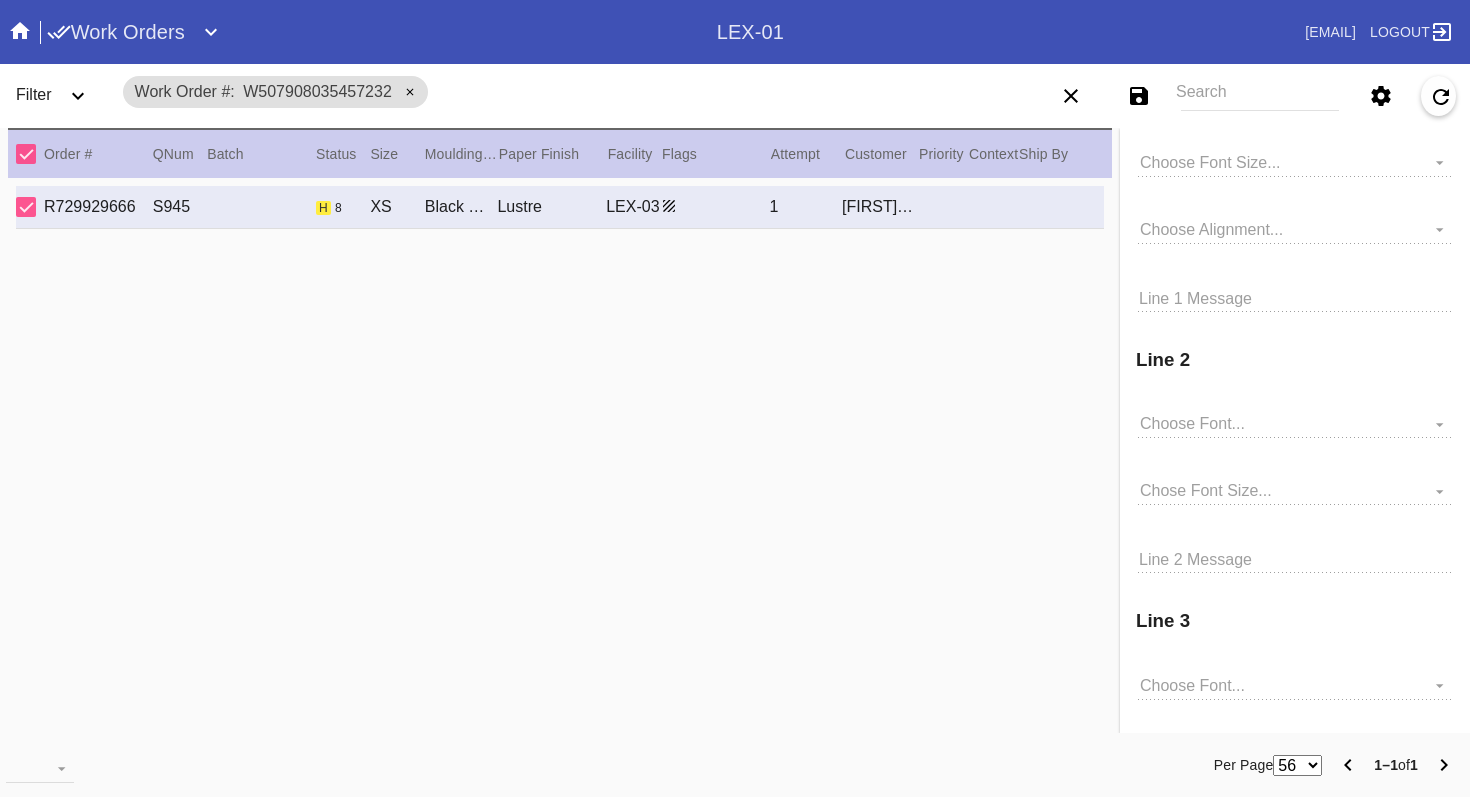 type on "GCH [LAST] CGC TKI" 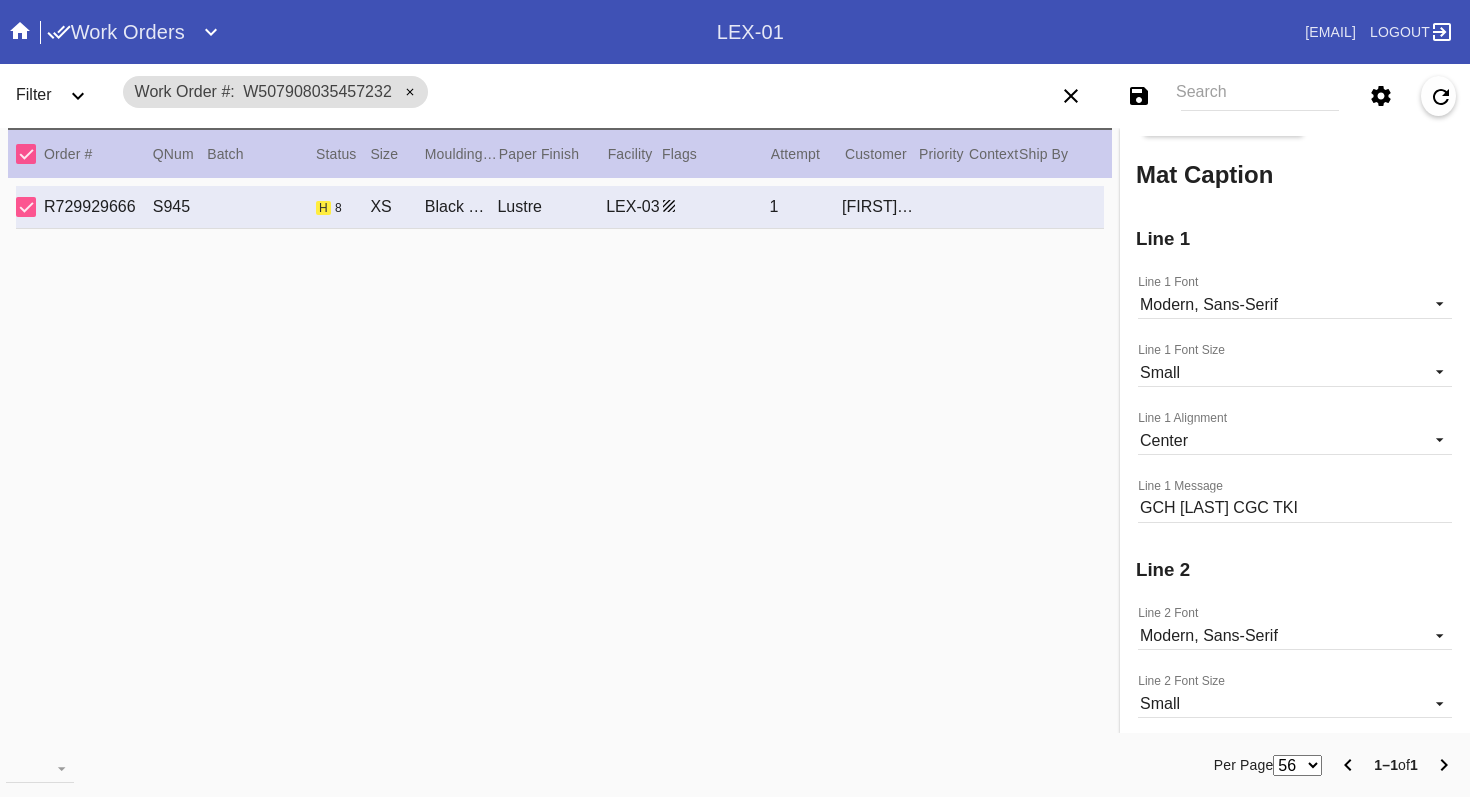 scroll, scrollTop: 1013, scrollLeft: 0, axis: vertical 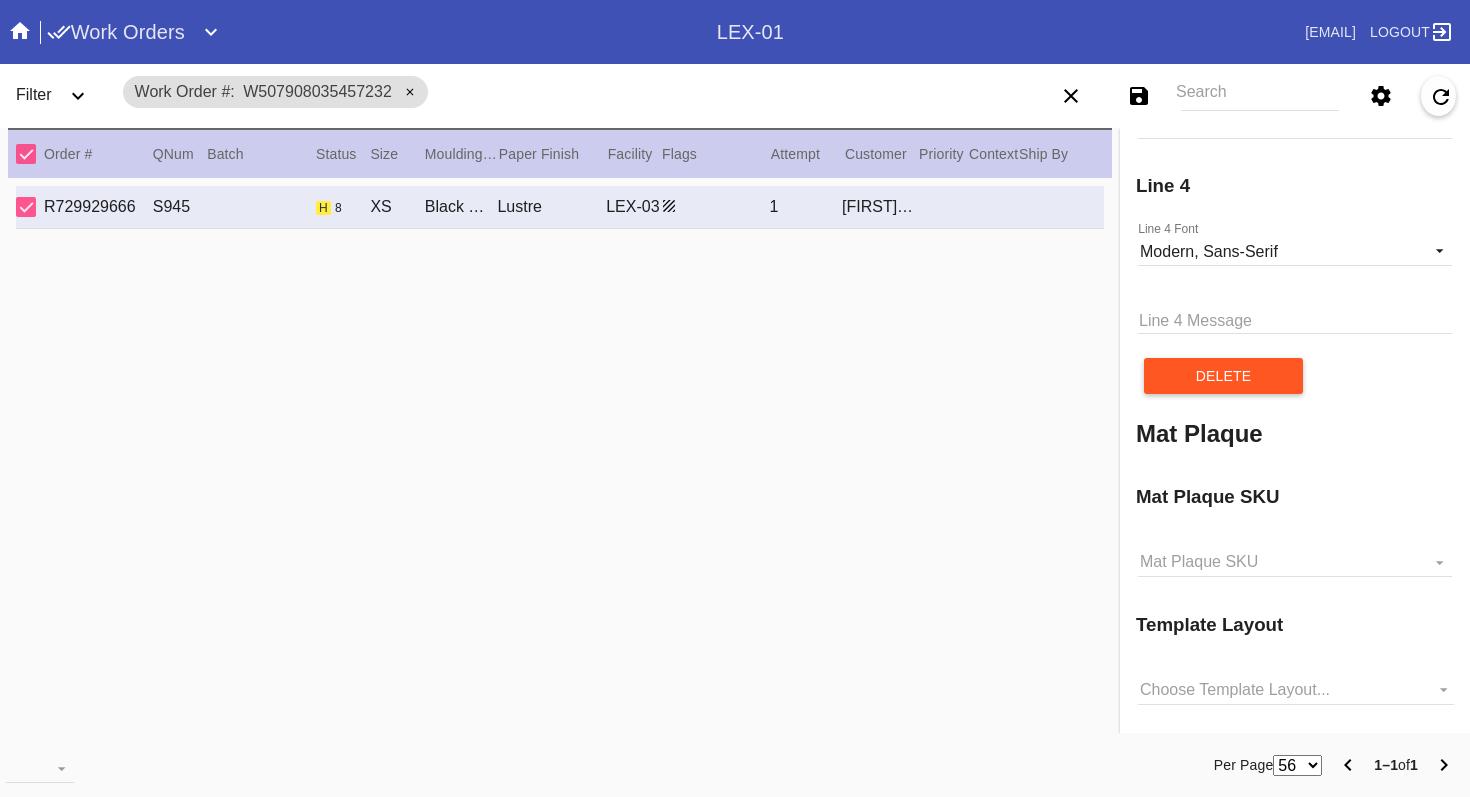 click on "R729929666 S945 h   8 XS Black Walnut (Gallery) / Fabric White Lustre LEX-03 1 [FIRST] [LAST]" at bounding box center (560, 458) 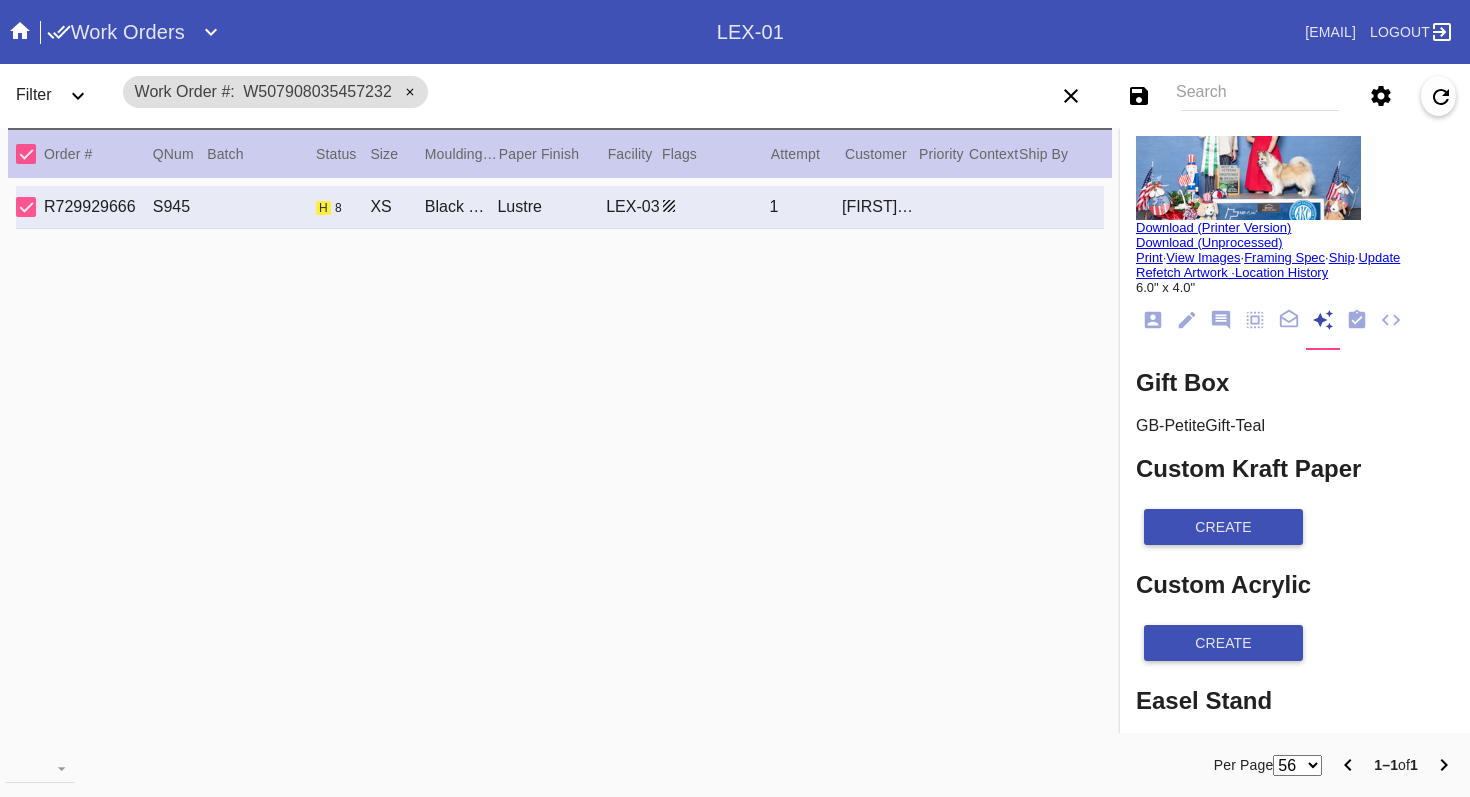 scroll, scrollTop: 0, scrollLeft: 0, axis: both 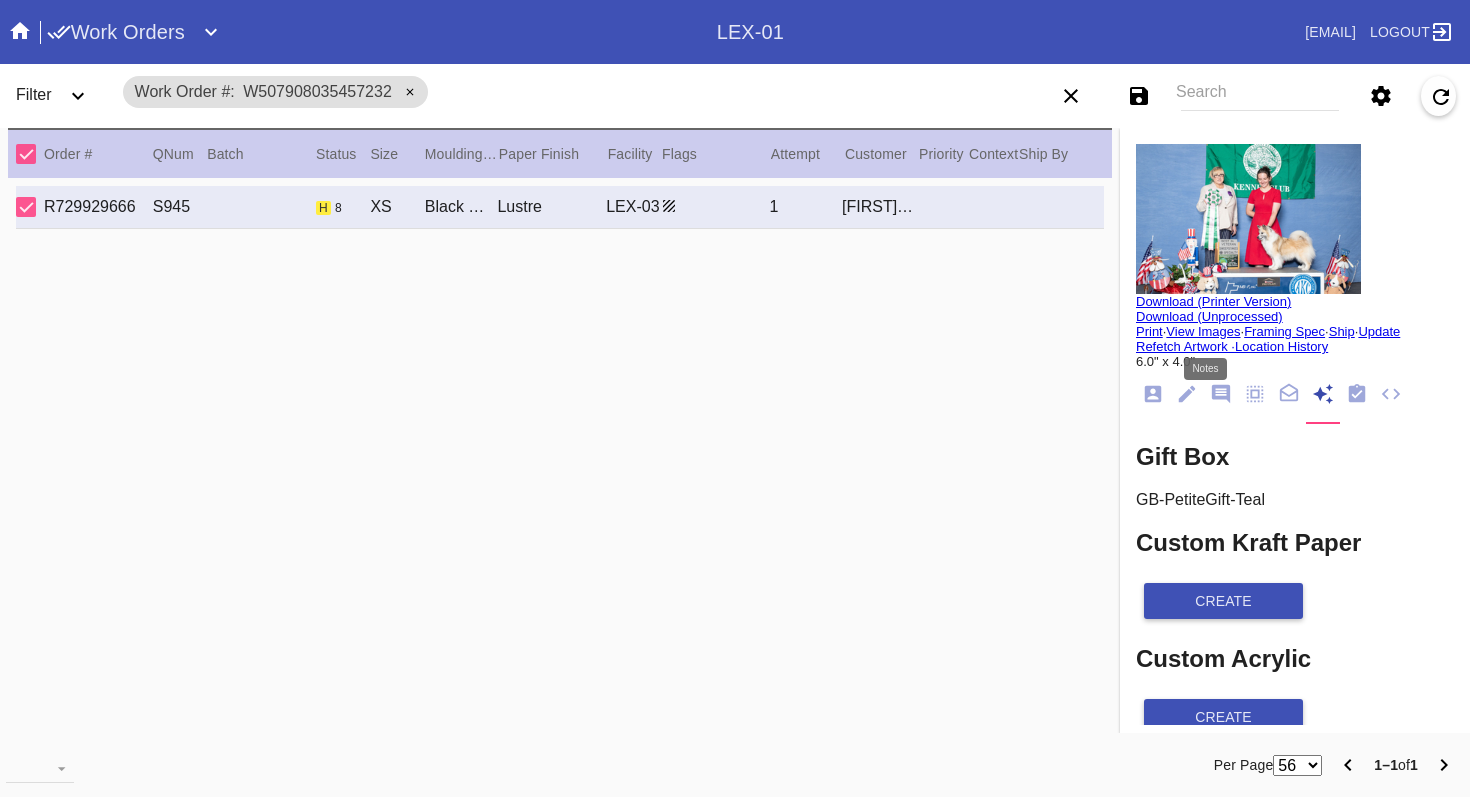 click 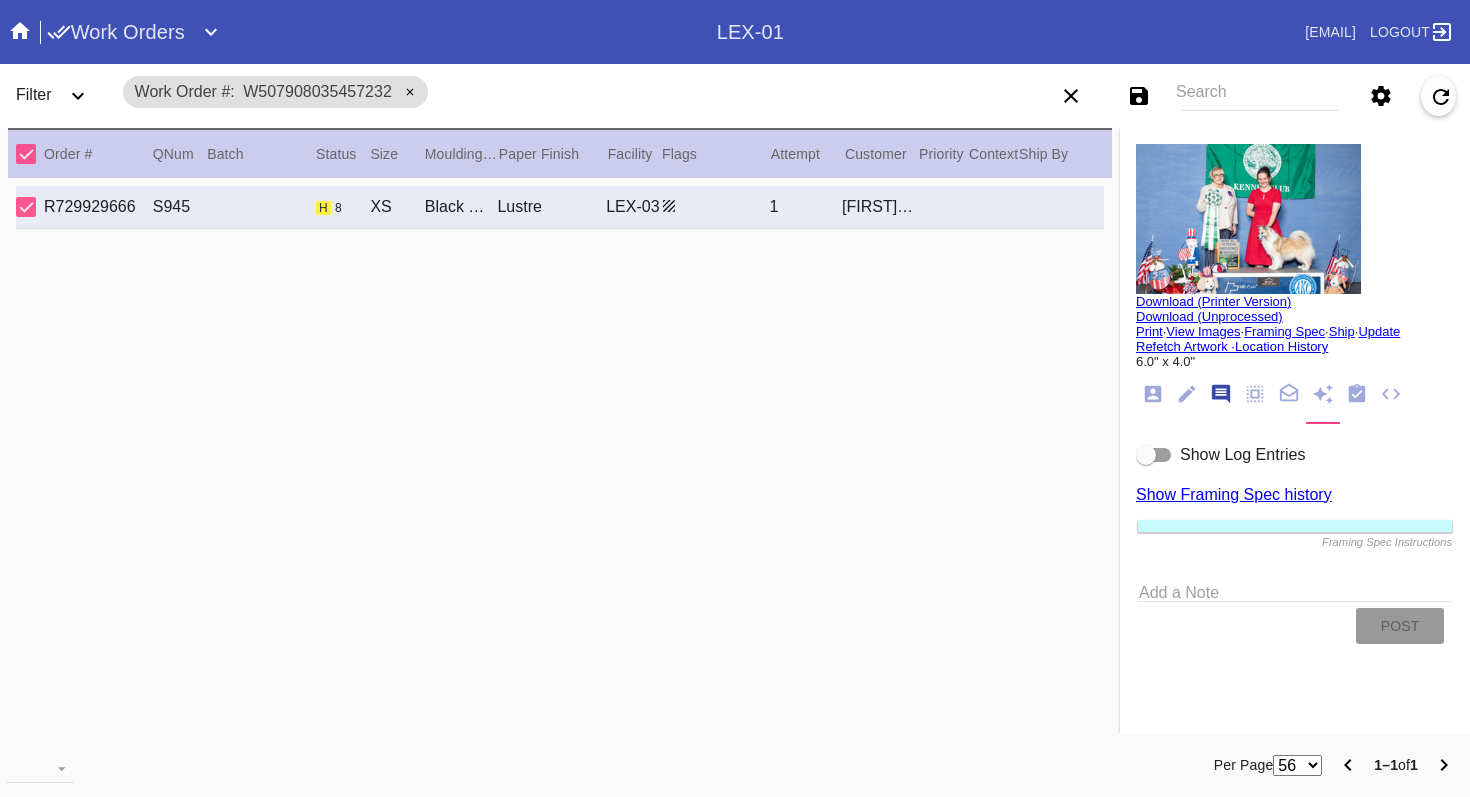 scroll, scrollTop: 123, scrollLeft: 0, axis: vertical 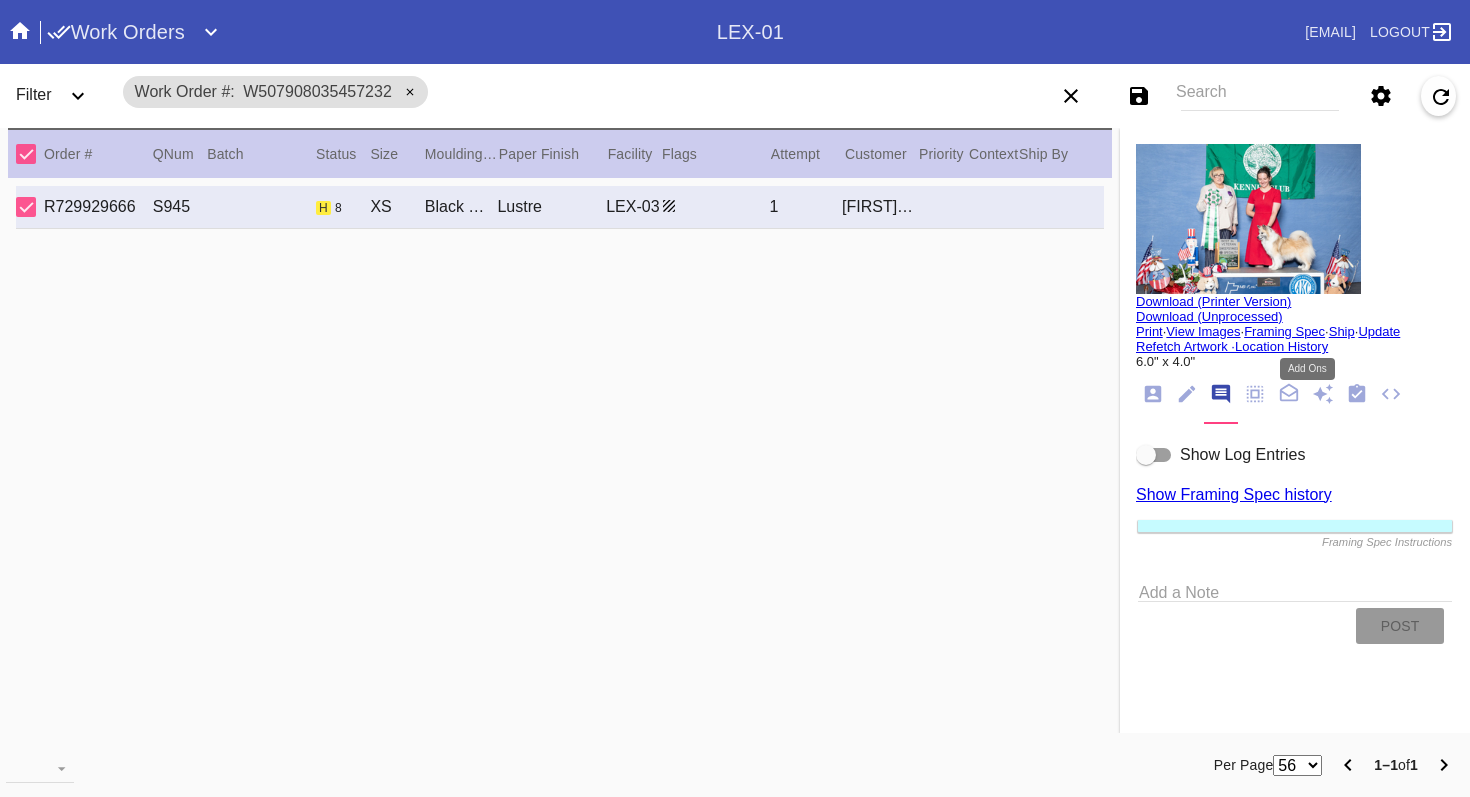click 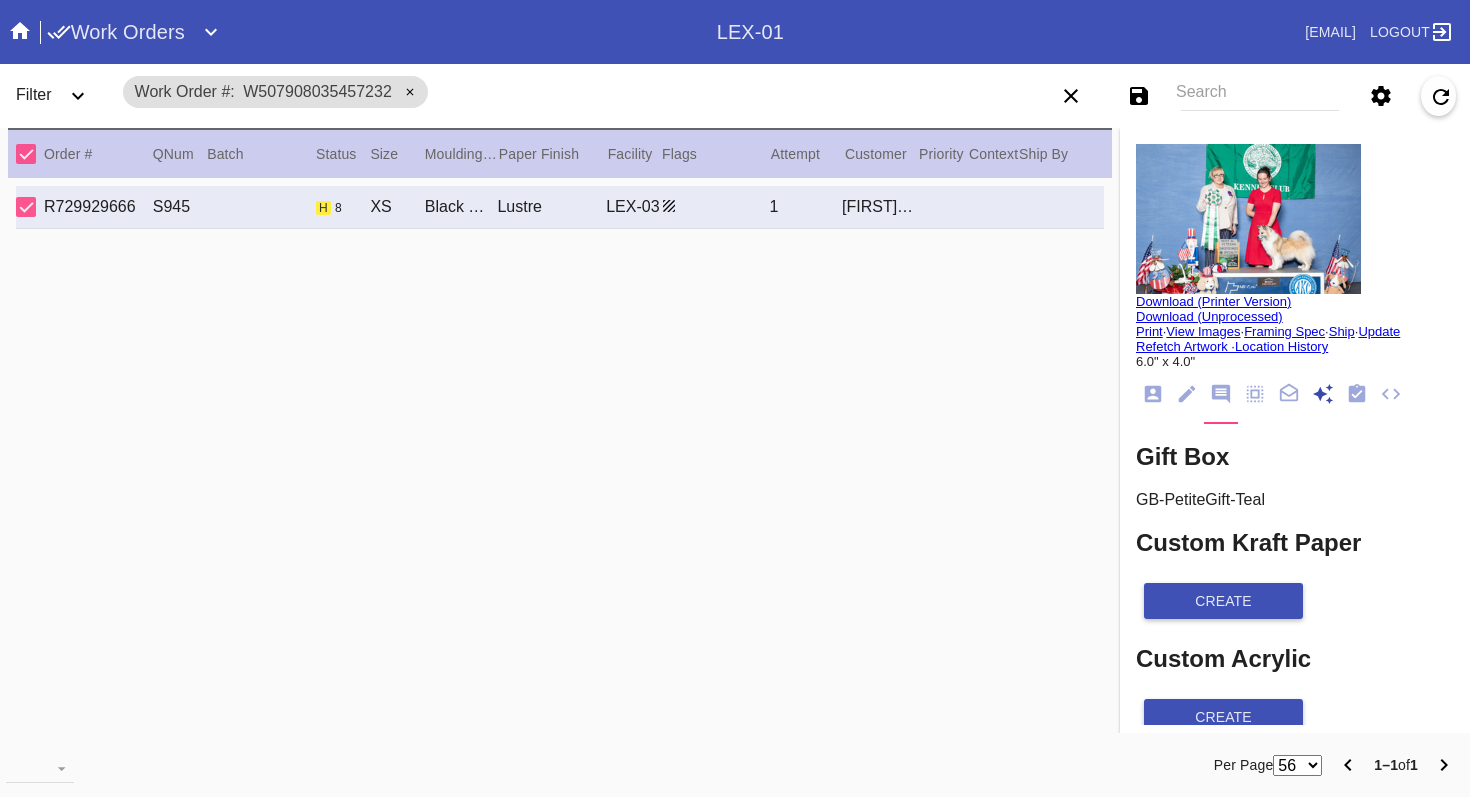 scroll, scrollTop: 271, scrollLeft: 0, axis: vertical 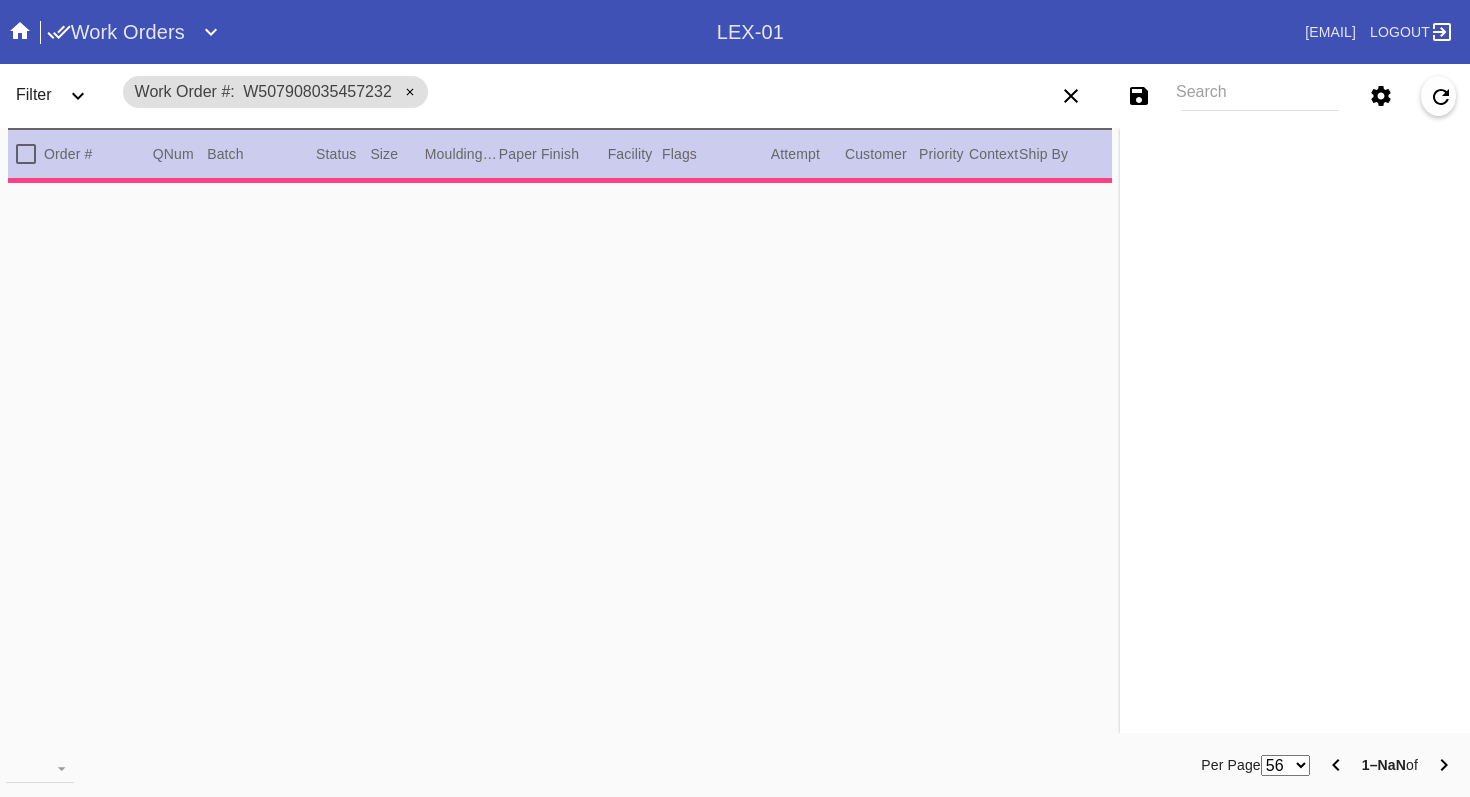 type on "1.5" 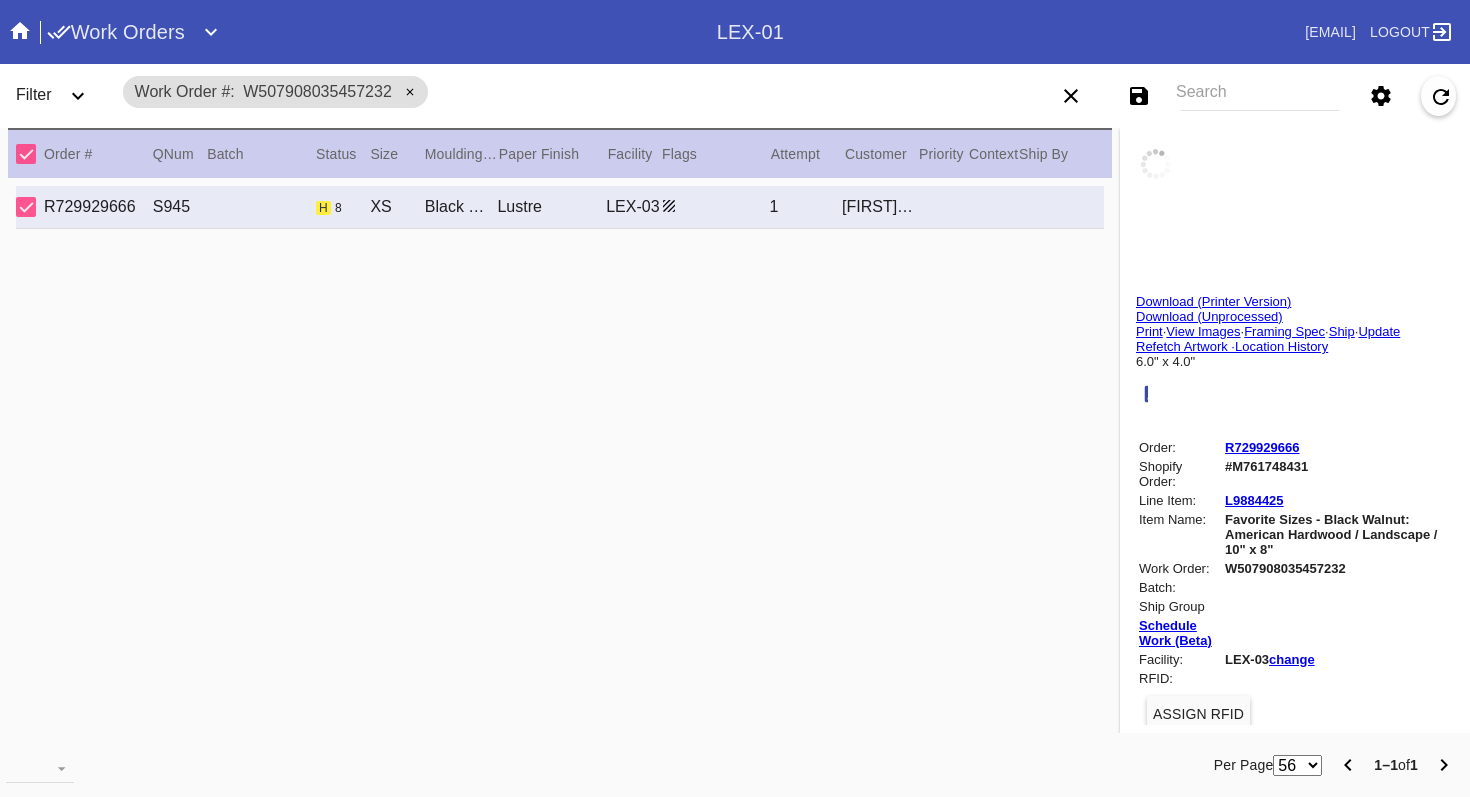 type on "GCH LUKEHAVEN HULDUFOLK SPRITE CGC TKI" 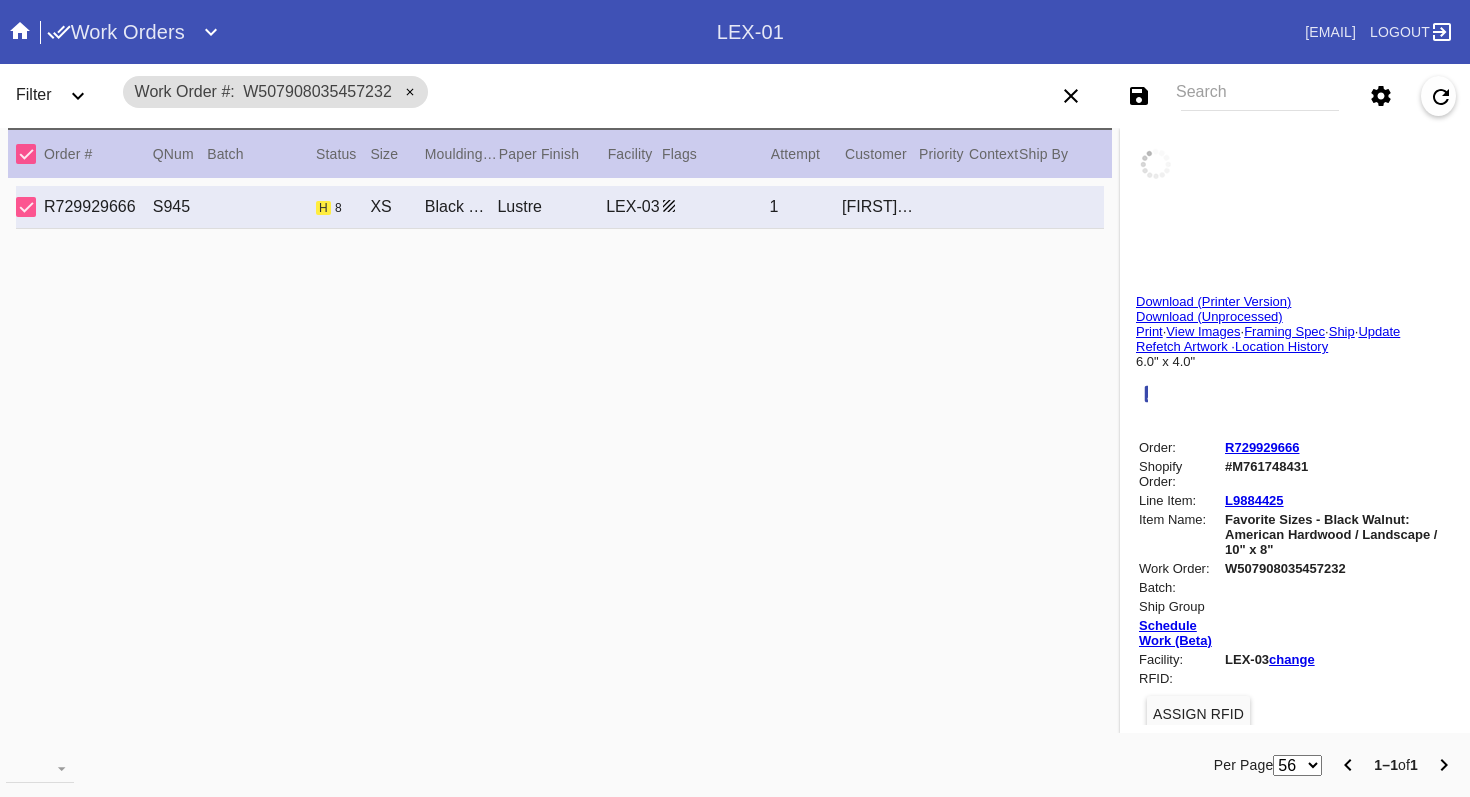 type on "[CITY], [STATE]" 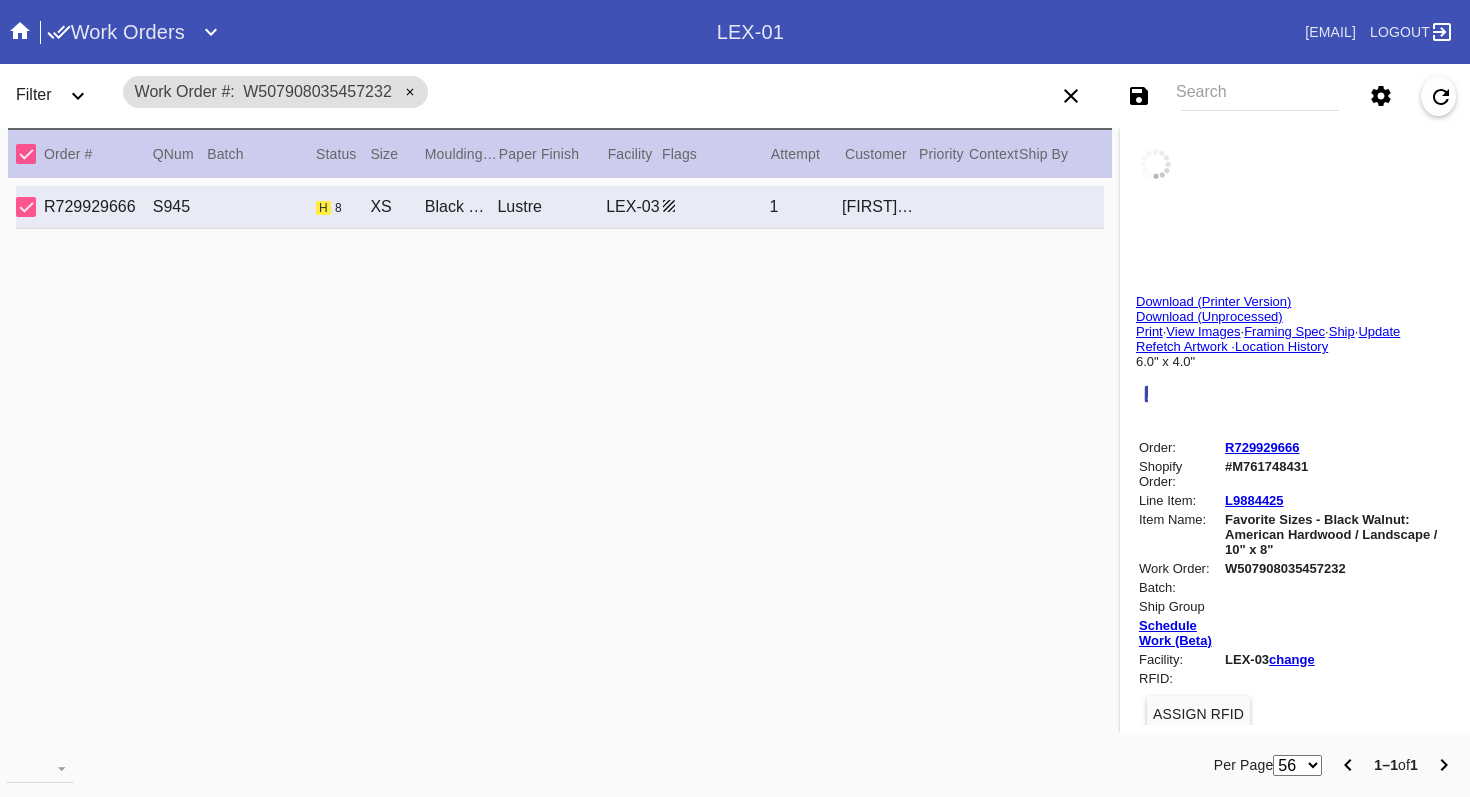 type on "[DATE]" 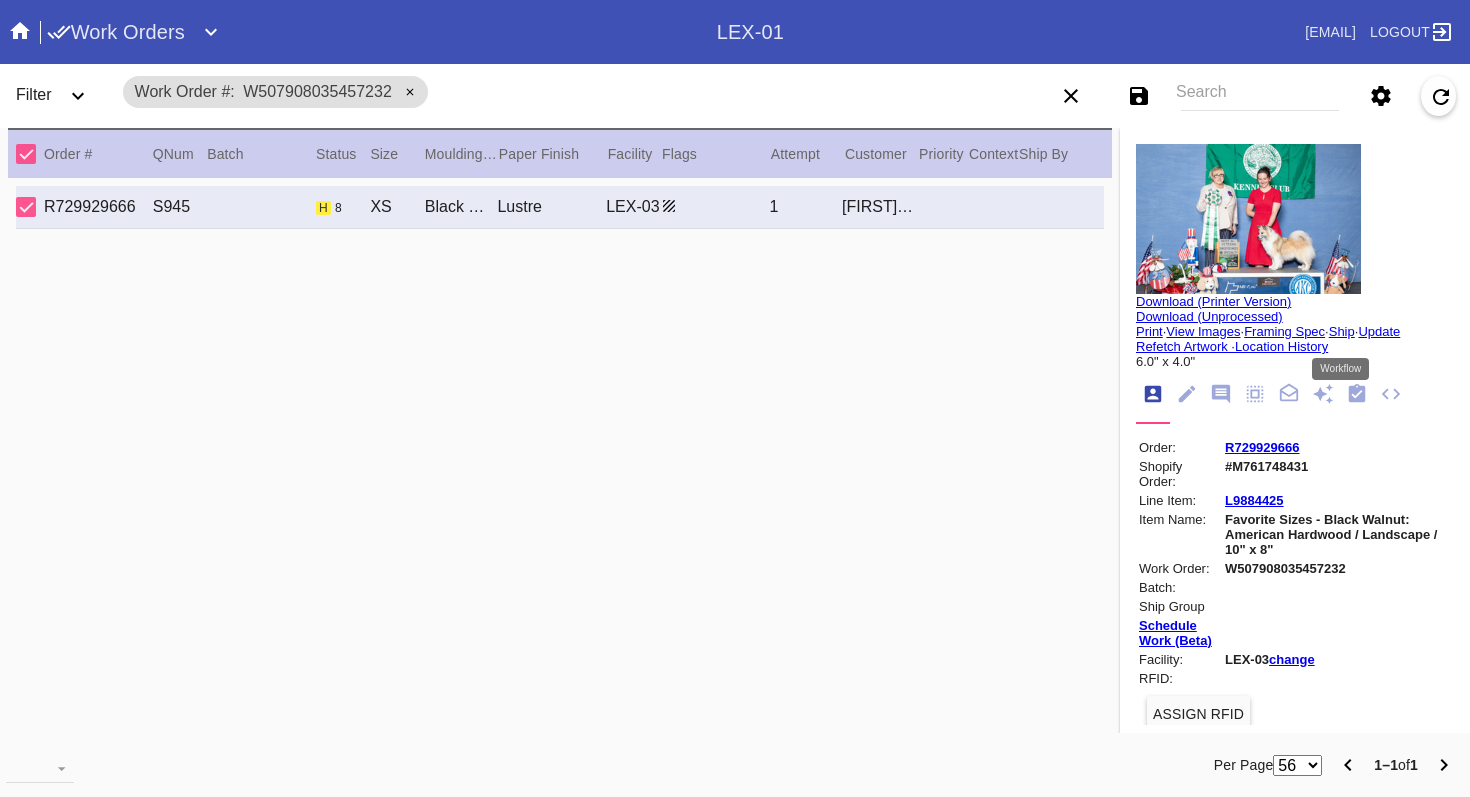 click 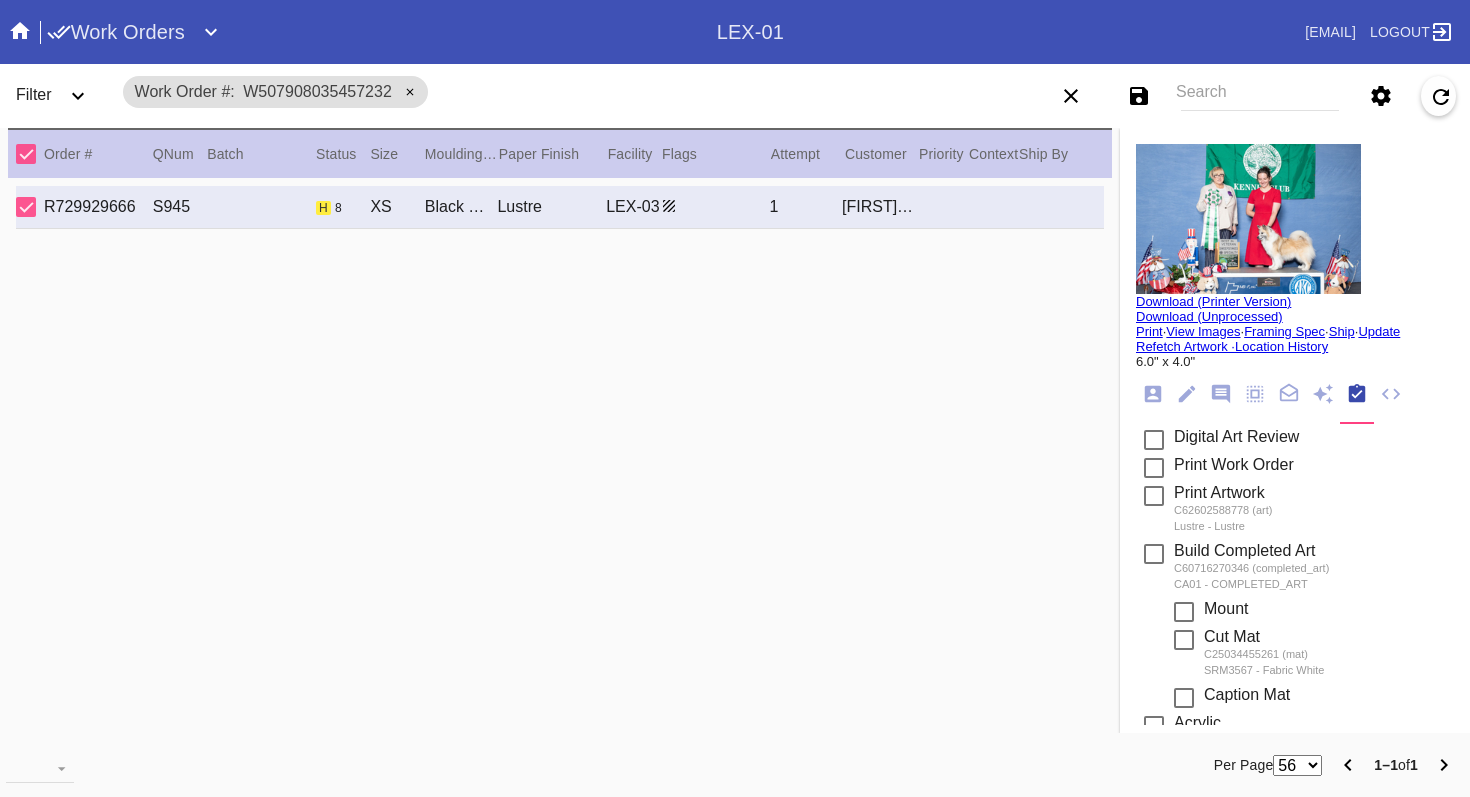 scroll, scrollTop: 352, scrollLeft: 0, axis: vertical 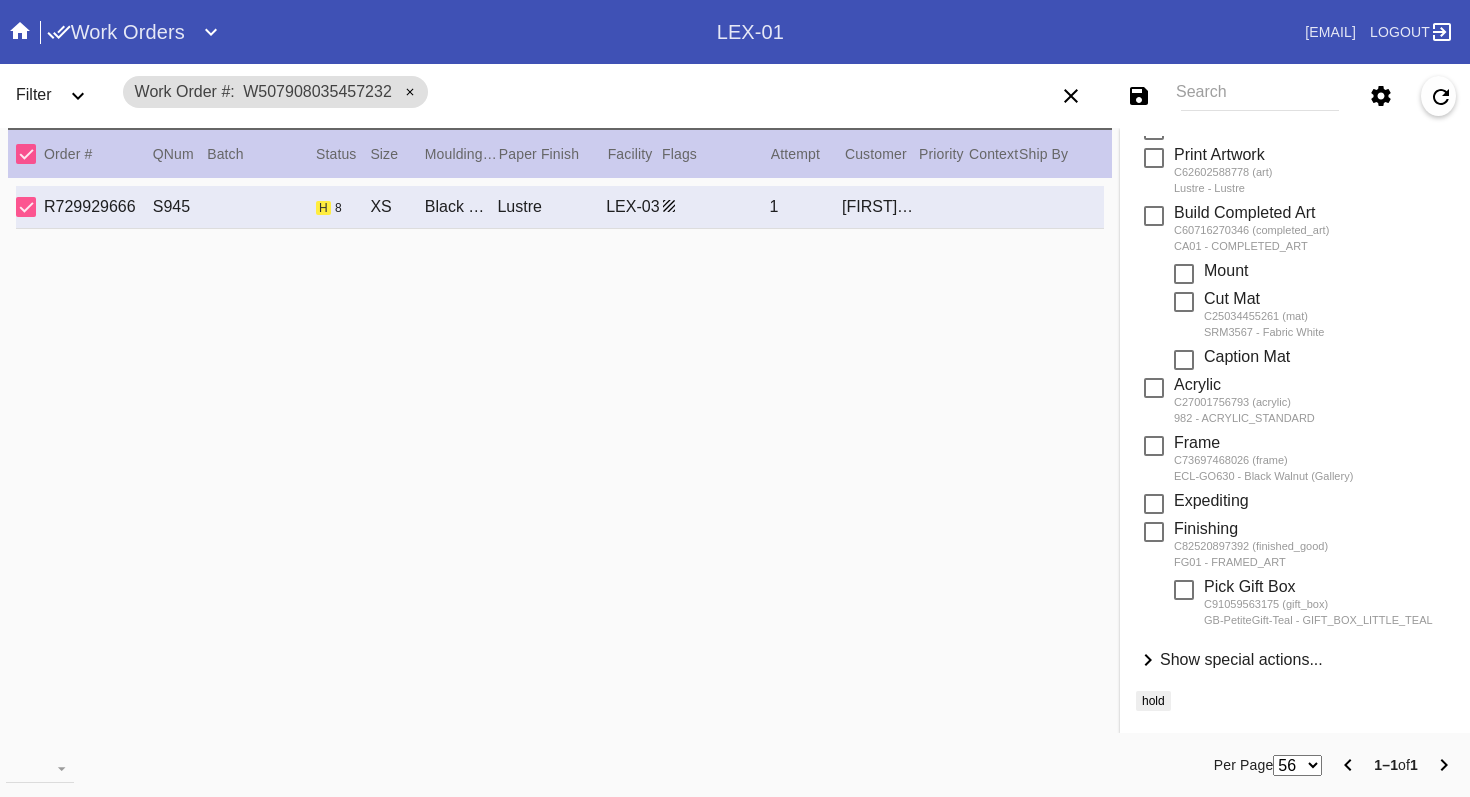 click on "Show special actions..." at bounding box center (1241, 659) 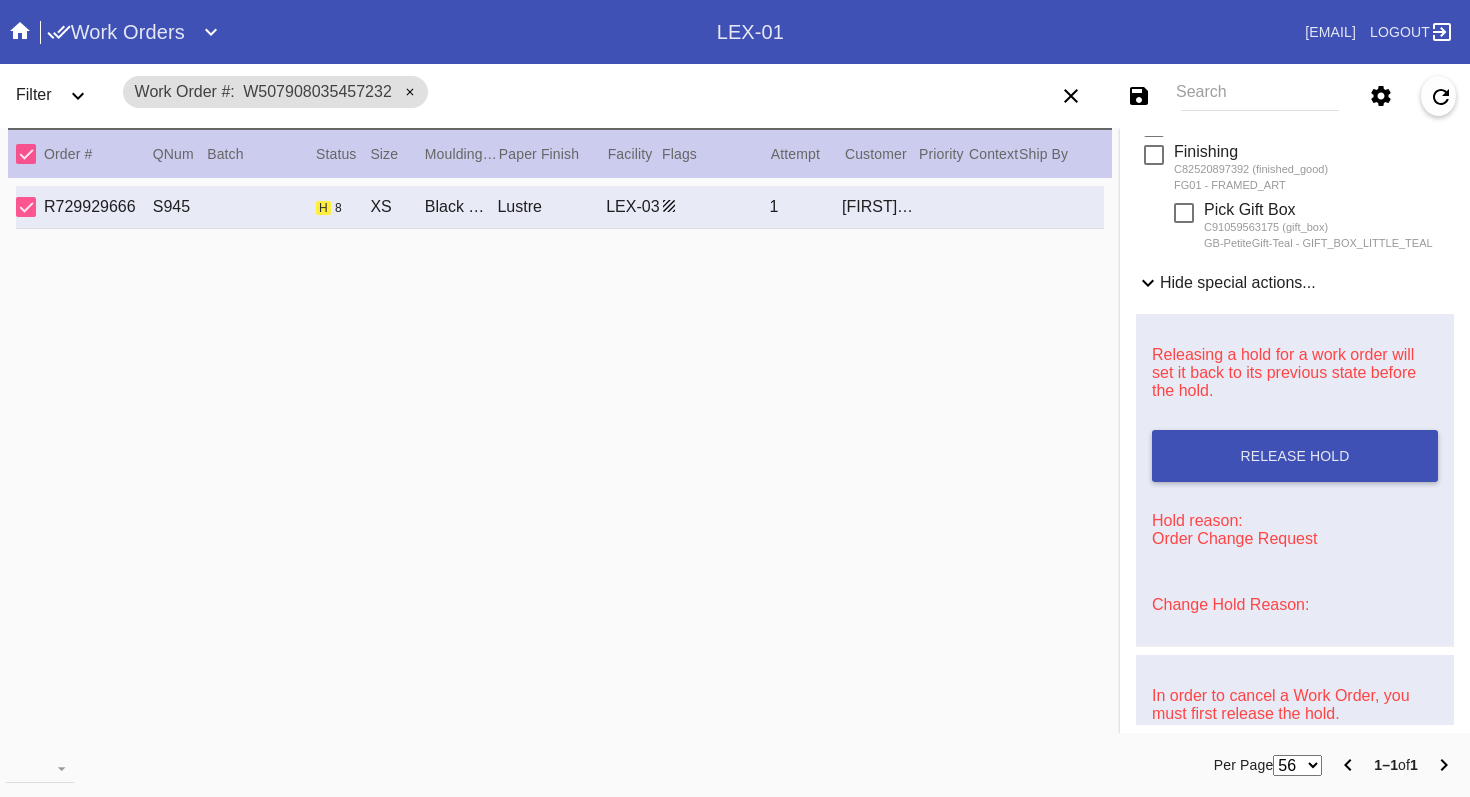 scroll, scrollTop: 810, scrollLeft: 0, axis: vertical 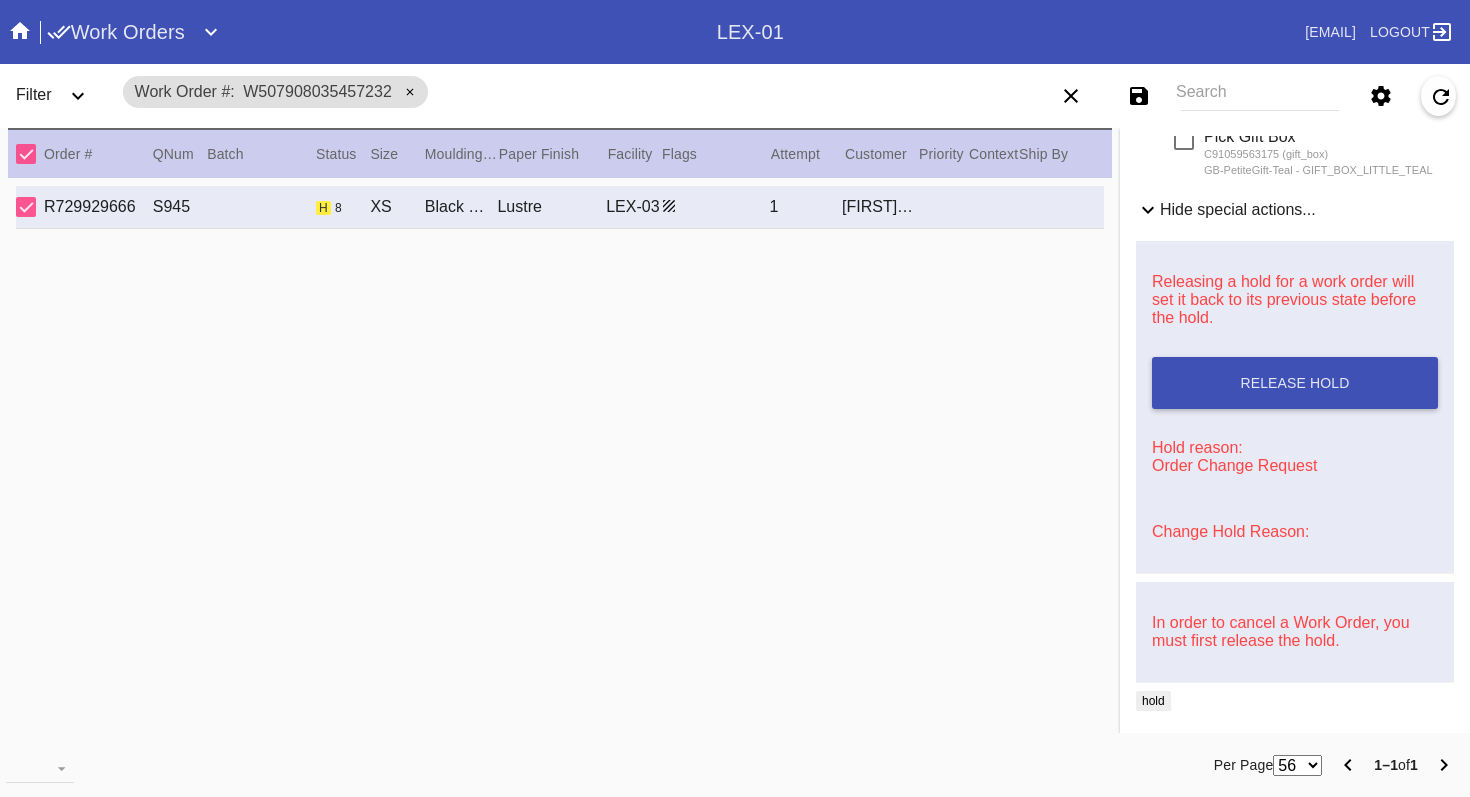 click on "Change Hold Reason:" at bounding box center (1230, 531) 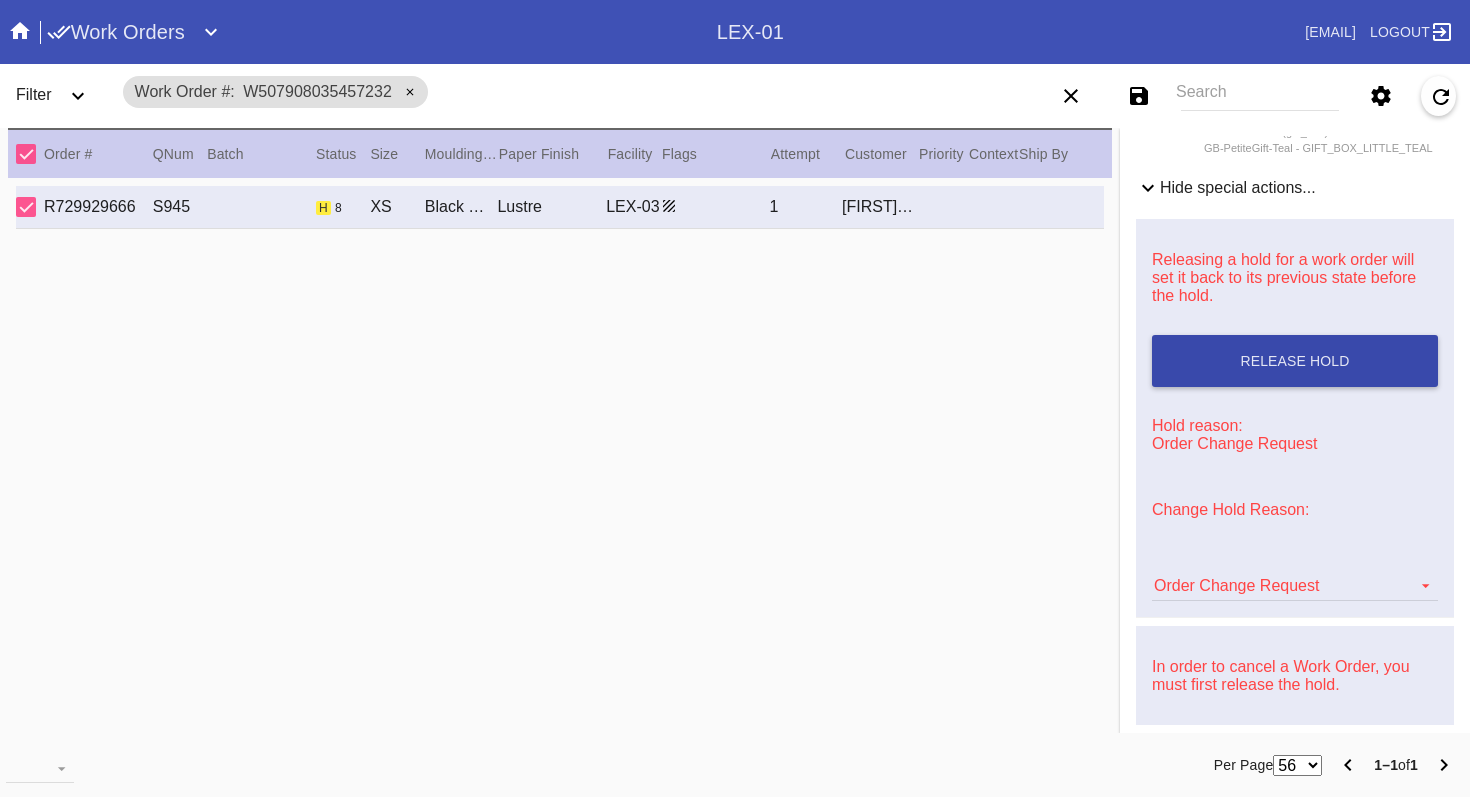 click on "Release Hold" at bounding box center [1295, 361] 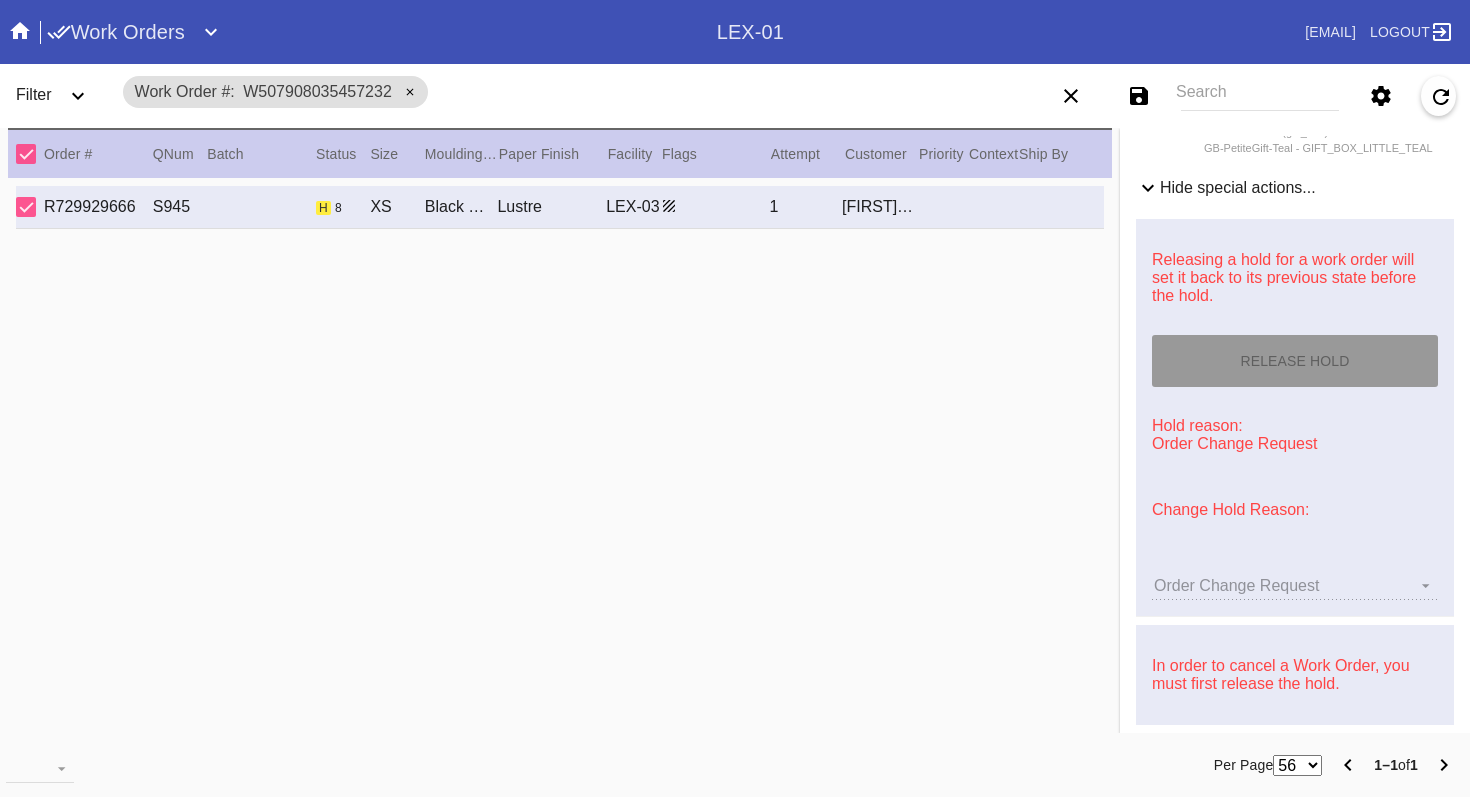 type on "8/11/2025" 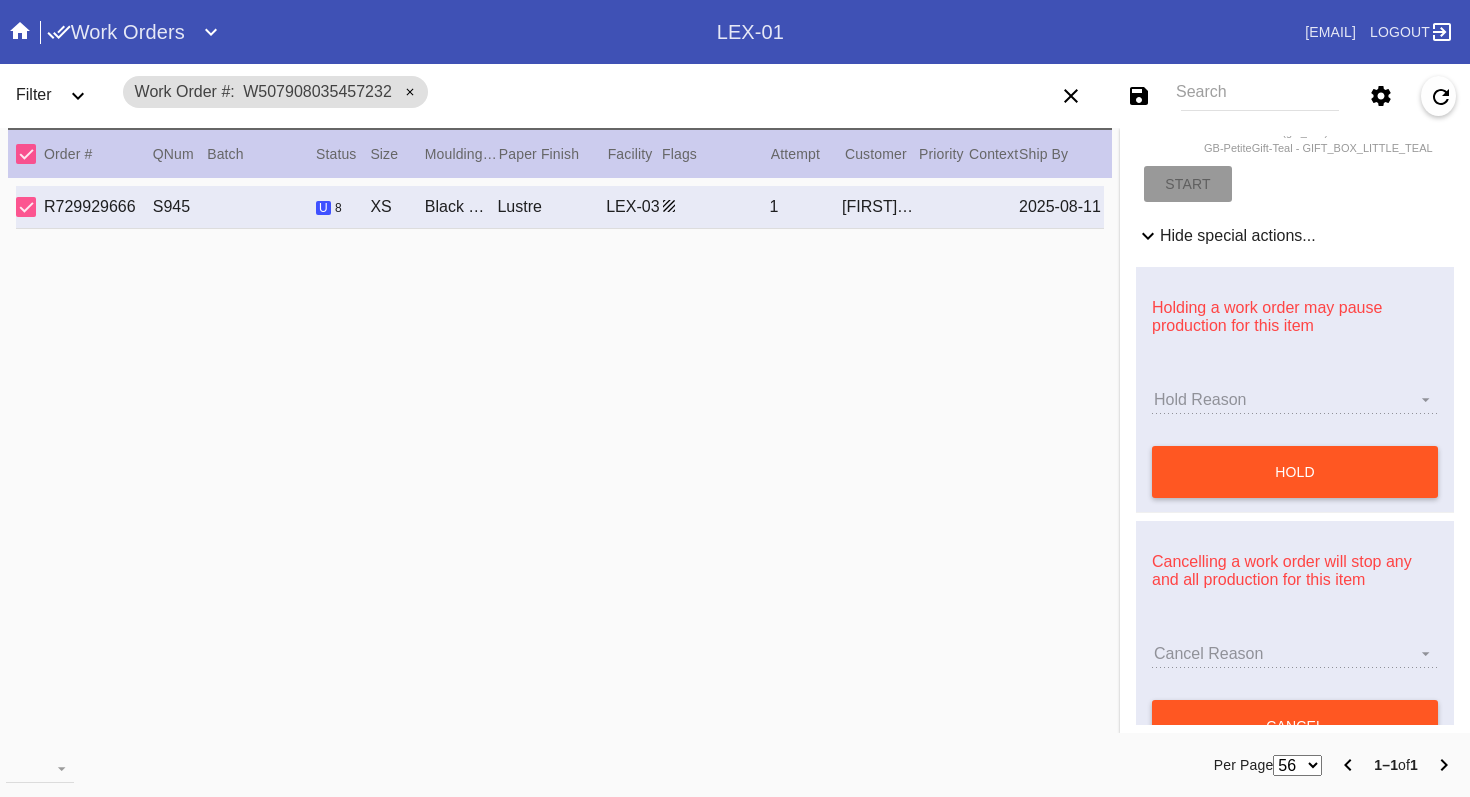 type on "GCH [LAST] CGC TKI" 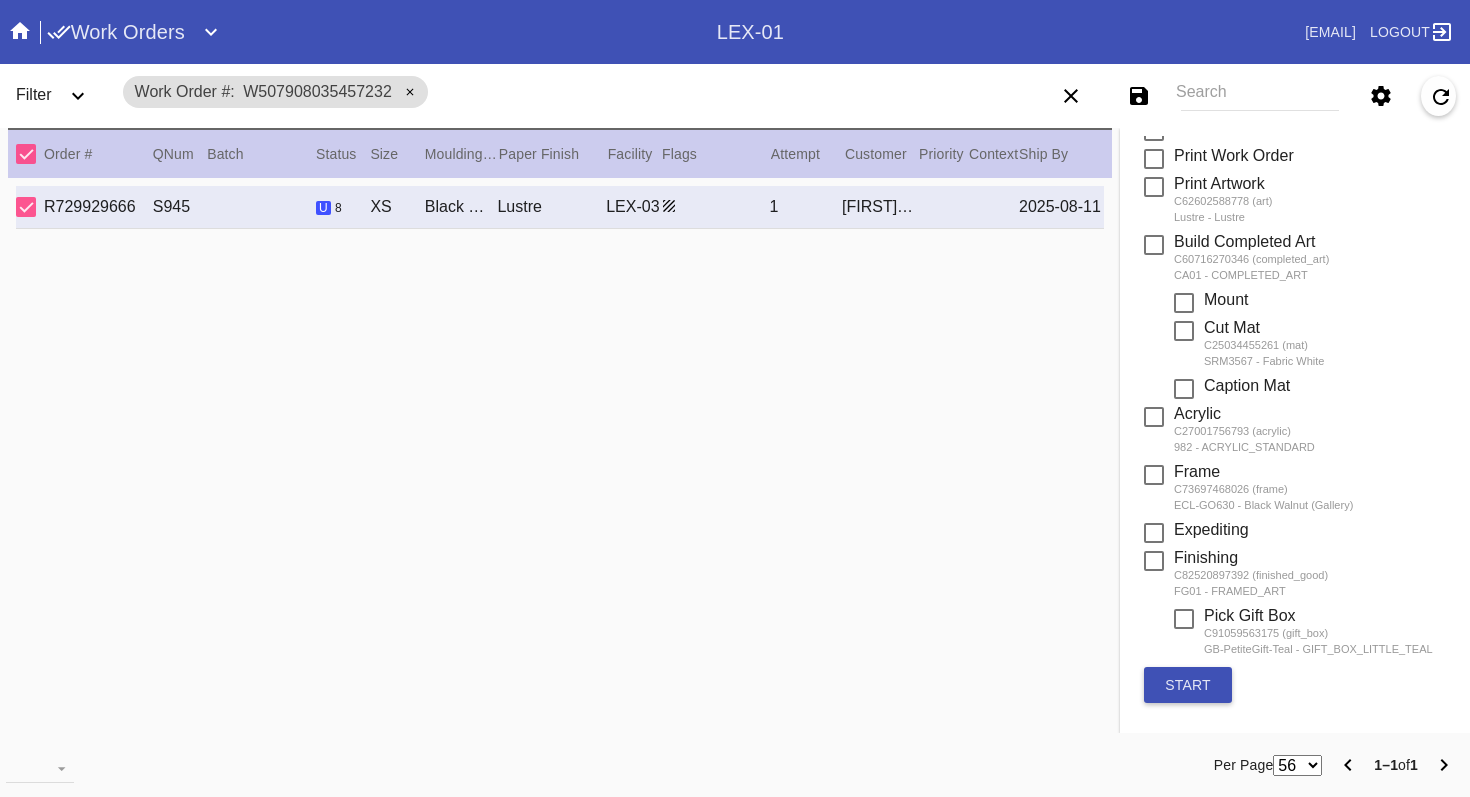 scroll, scrollTop: 0, scrollLeft: 0, axis: both 